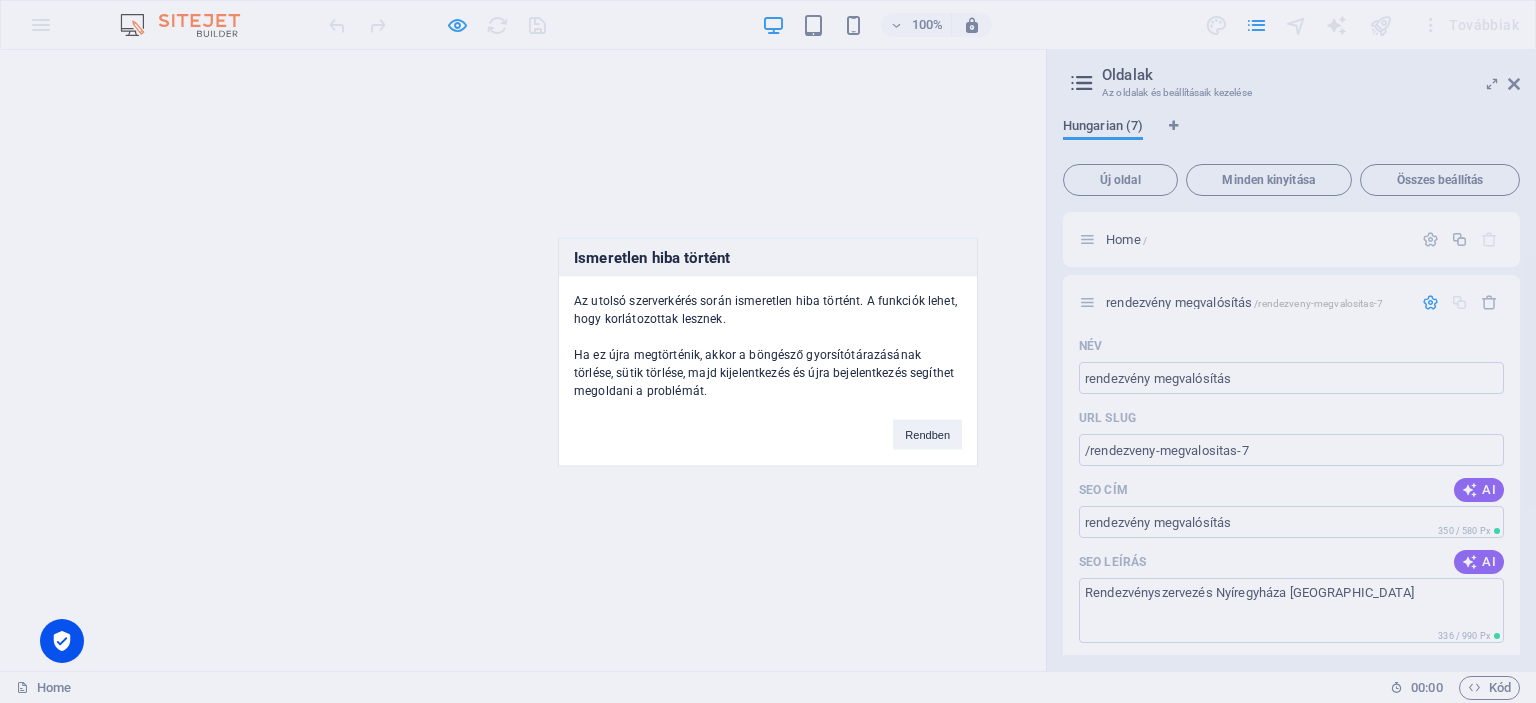 scroll, scrollTop: 0, scrollLeft: 0, axis: both 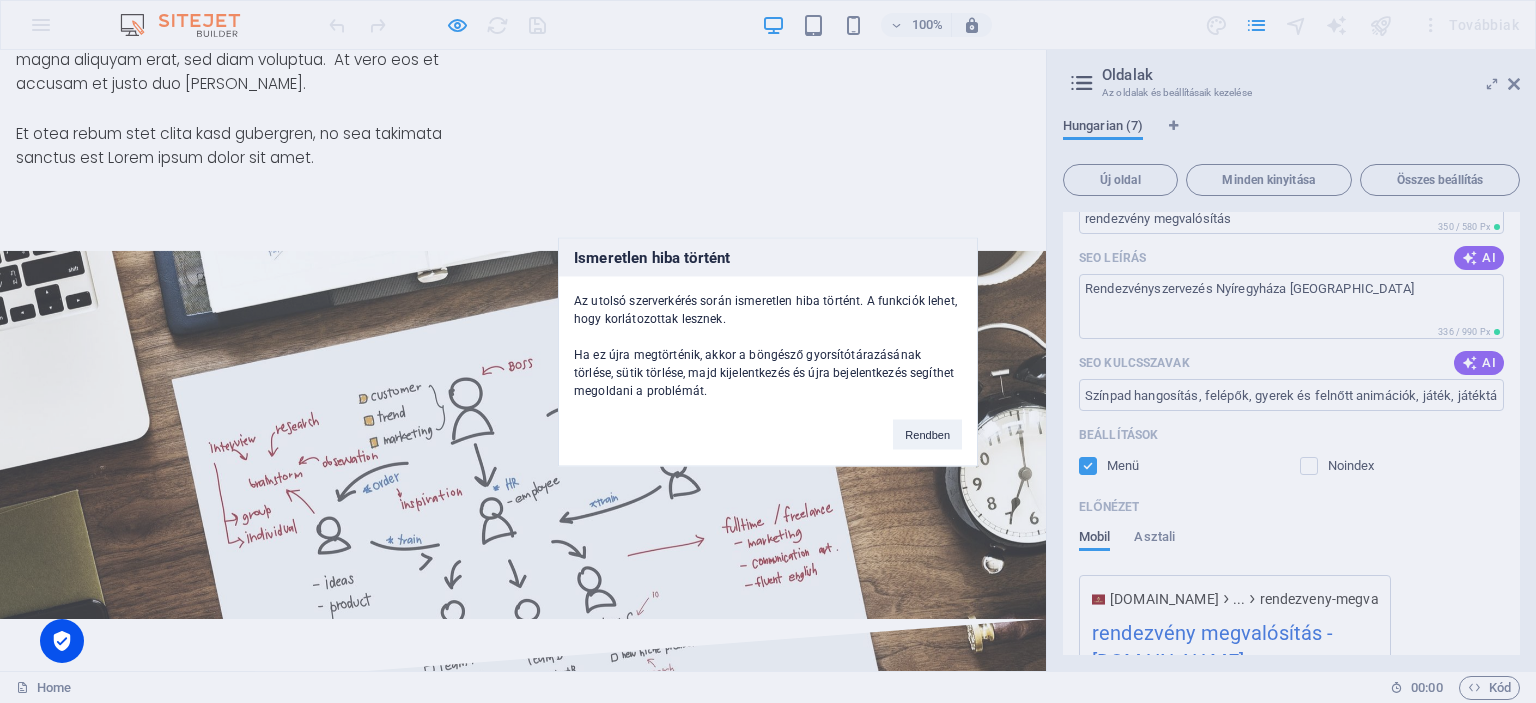 click on "Ismeretlen hiba történt Az utolsó szerverkérés során ismeretlen hiba történt. A funkciók lehet, hogy korlátozottak lesznek.  Ha ez újra megtörténik, akkor a böngésző gyorsítótárazásának törlése, sütik törlése, majd kijelentkezés és újra bejelentkezés segíthet megoldani a problémát. Rendben" at bounding box center [768, 351] 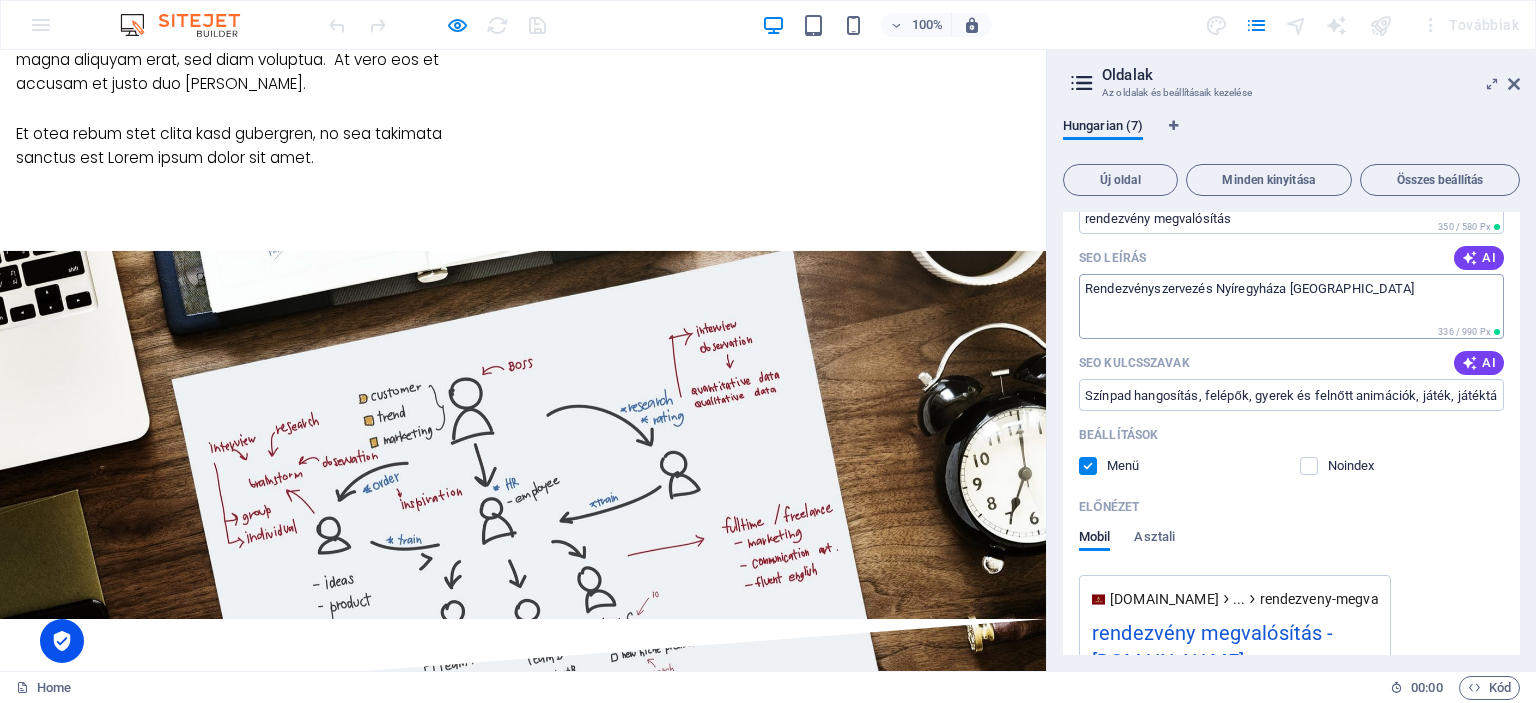 click on "Rendezvényszervezés Nyíregyháza [GEOGRAPHIC_DATA]" at bounding box center [1291, 306] 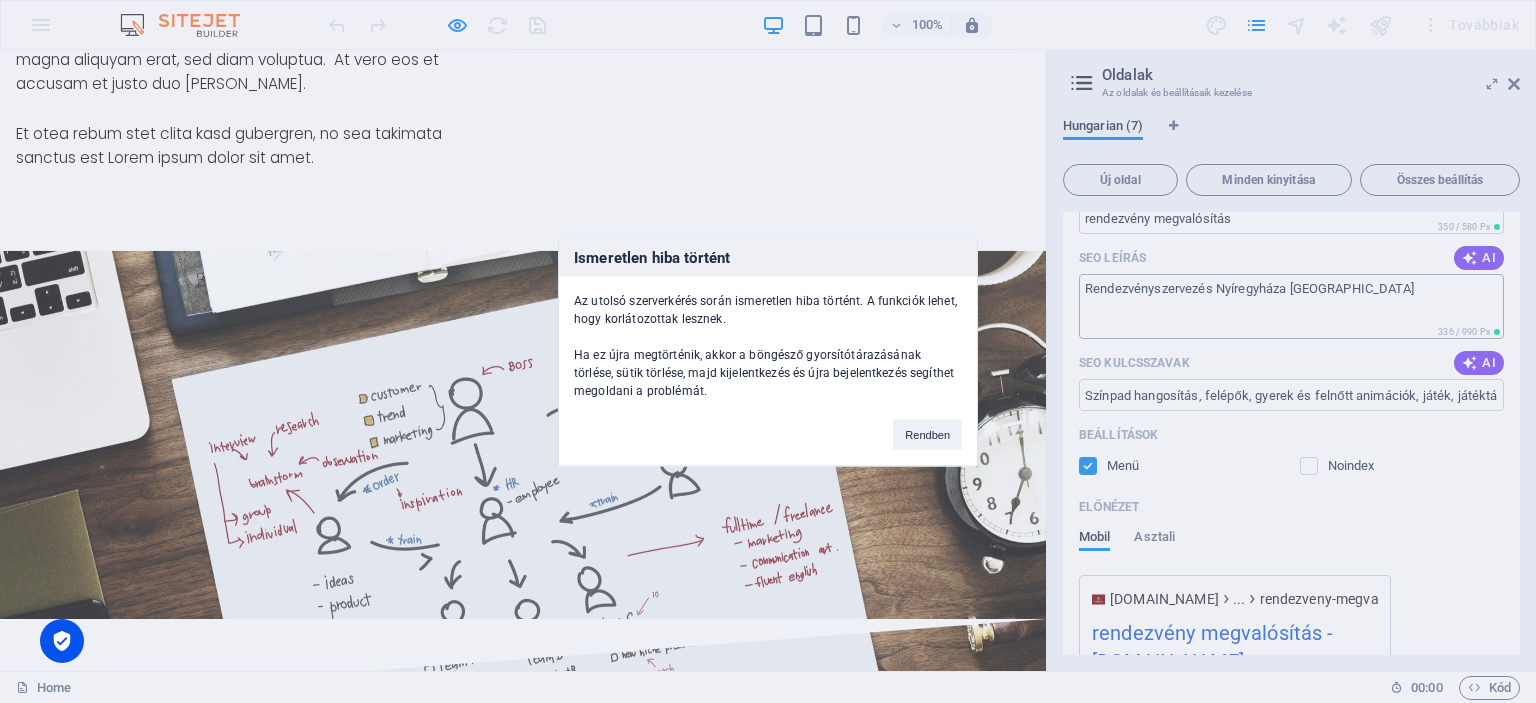 type 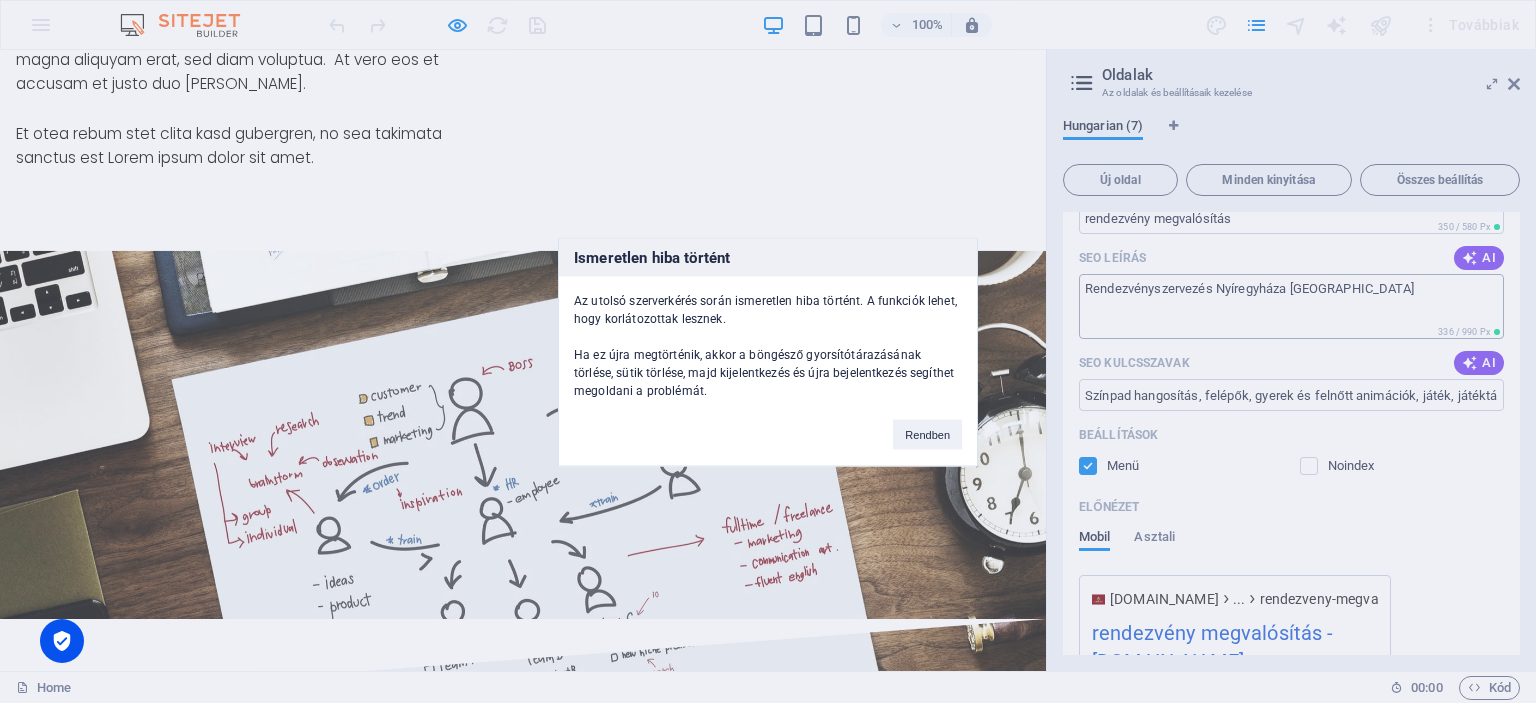 click on "Rendben" at bounding box center (927, 434) 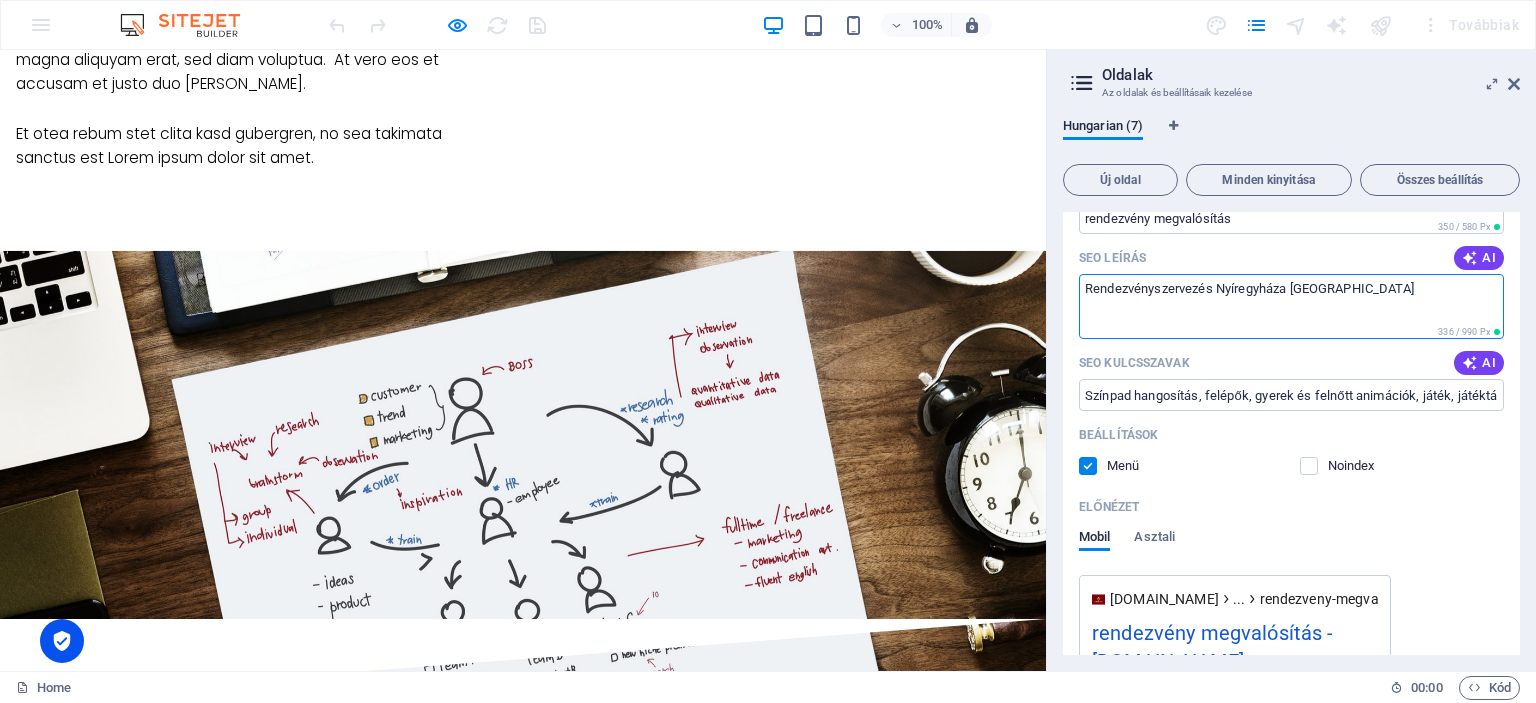 click on "Rendezvényszervezés Nyíregyháza [GEOGRAPHIC_DATA]" at bounding box center [1291, 306] 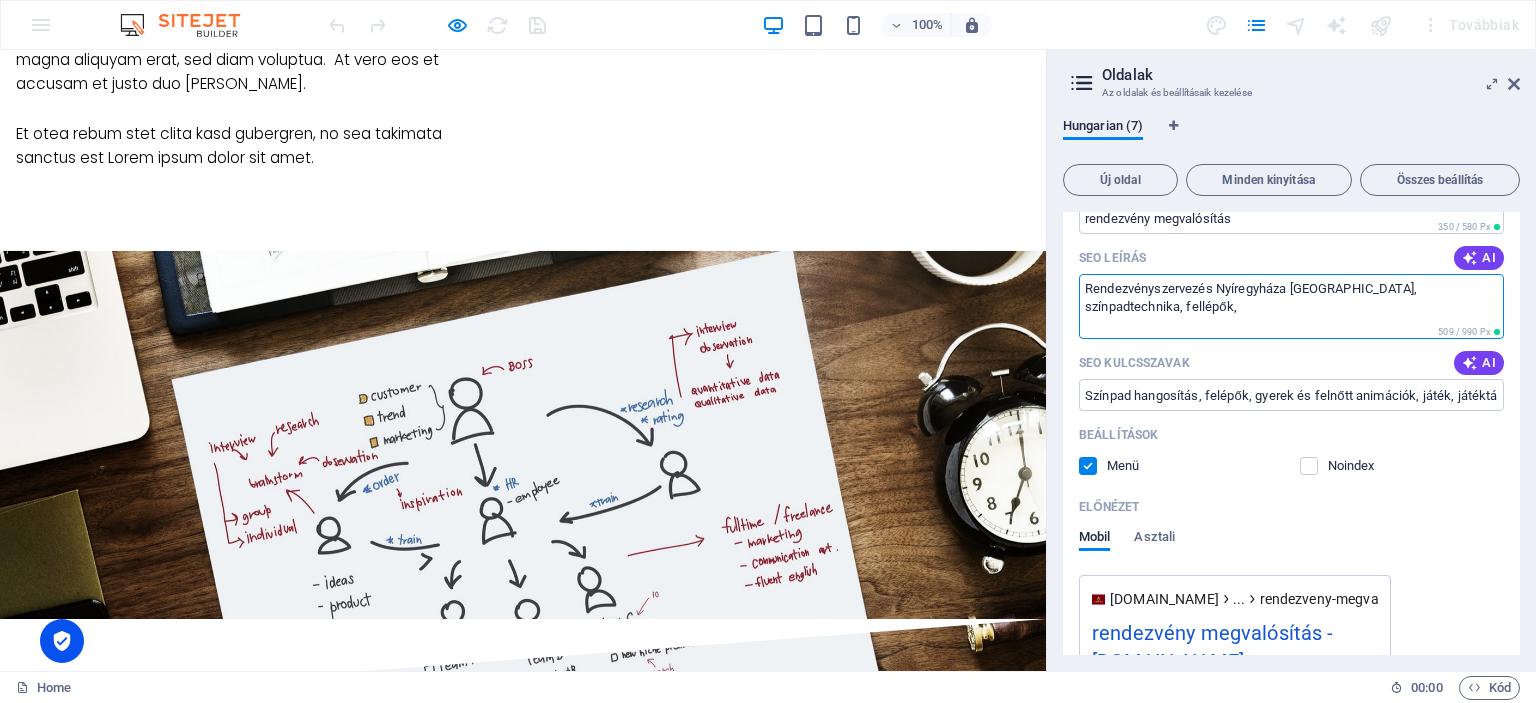 click on "Színpadtechinka, hangosítás," at bounding box center (170, 1251) 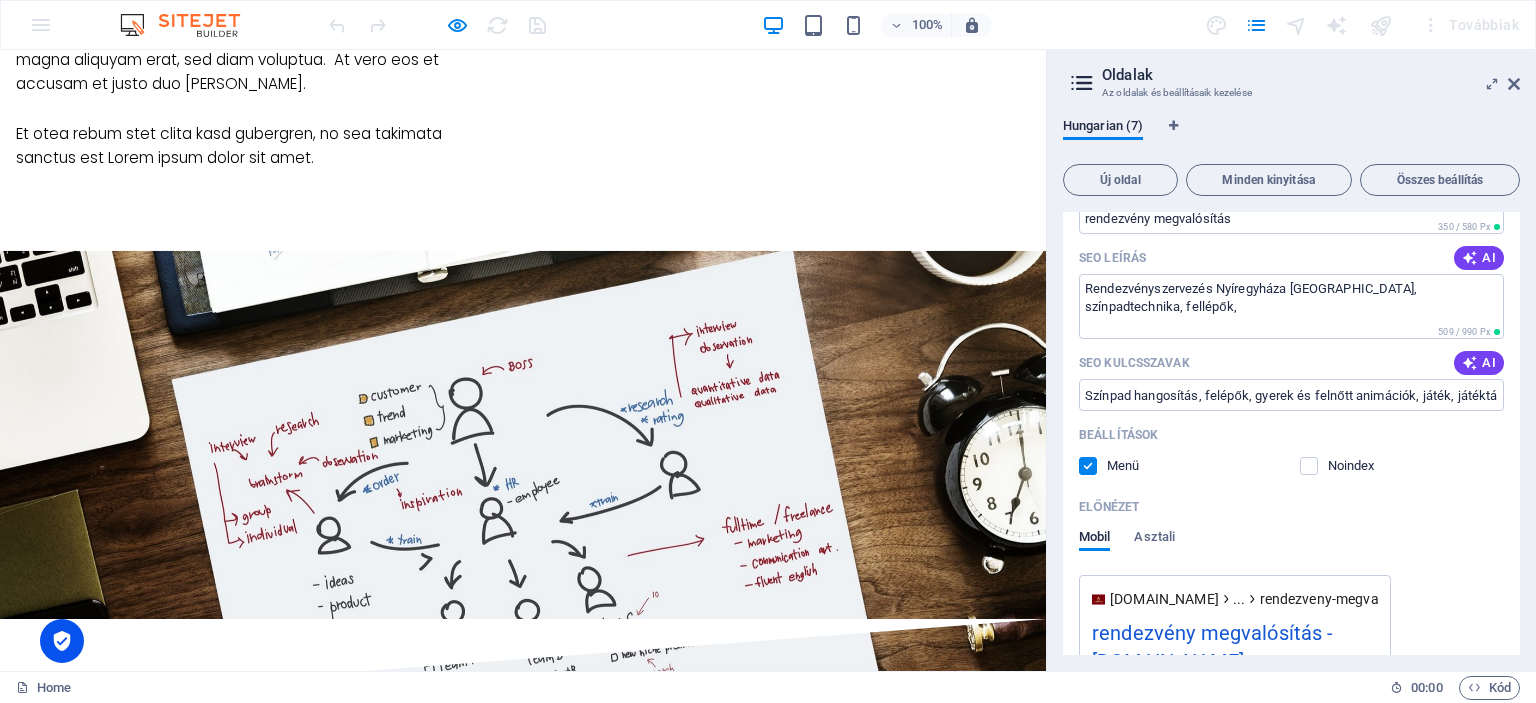click on "Hungarian (7) Új oldal Minden kinyitása Összes beállítás Home / rendezvény megvalósítás /rendezveny-megvalositas-7 Név rendezvény megvalósítás ​ URL SLUG /rendezveny-megvalositas-7 ​ SEO cím AI rendezvény megvalósítás ​ 350 / 580 Px SEO leírás AI Rendezvényszervezés Nyíregyháza [GEOGRAPHIC_DATA], színpadtechnika, fellépők, ​ 509 / 990 Px SEO kulcsszavak AI Színpad hangosítás, felépők, gyerek és felnőtt animációk, játék, játéktár, kézműves foglalkozás, arcfestés, bohóc, lufi, amatőr csoport zenekar, sorverseny ​ Beállítások Menü Noindex Előnézet Mobil Asztali [DOMAIN_NAME] ... rendezveny-megvalositas-7 rendezvény megvalósítás - [DOMAIN_NAME] Rendezvényszervezés Nyíregyháza [GEOGRAPHIC_DATA], színpadtechnika, fellépők, Meta címkék ​ Előnézeti kép (Open Graph) Húzza ide a fájlokat, kattintson a fájlok kiválasztásához, vagy válasszon fájlokat a Fájlokból vagy a szabadon elérhető képek és videók közül Subpage /subpage AI" at bounding box center (1291, 386) 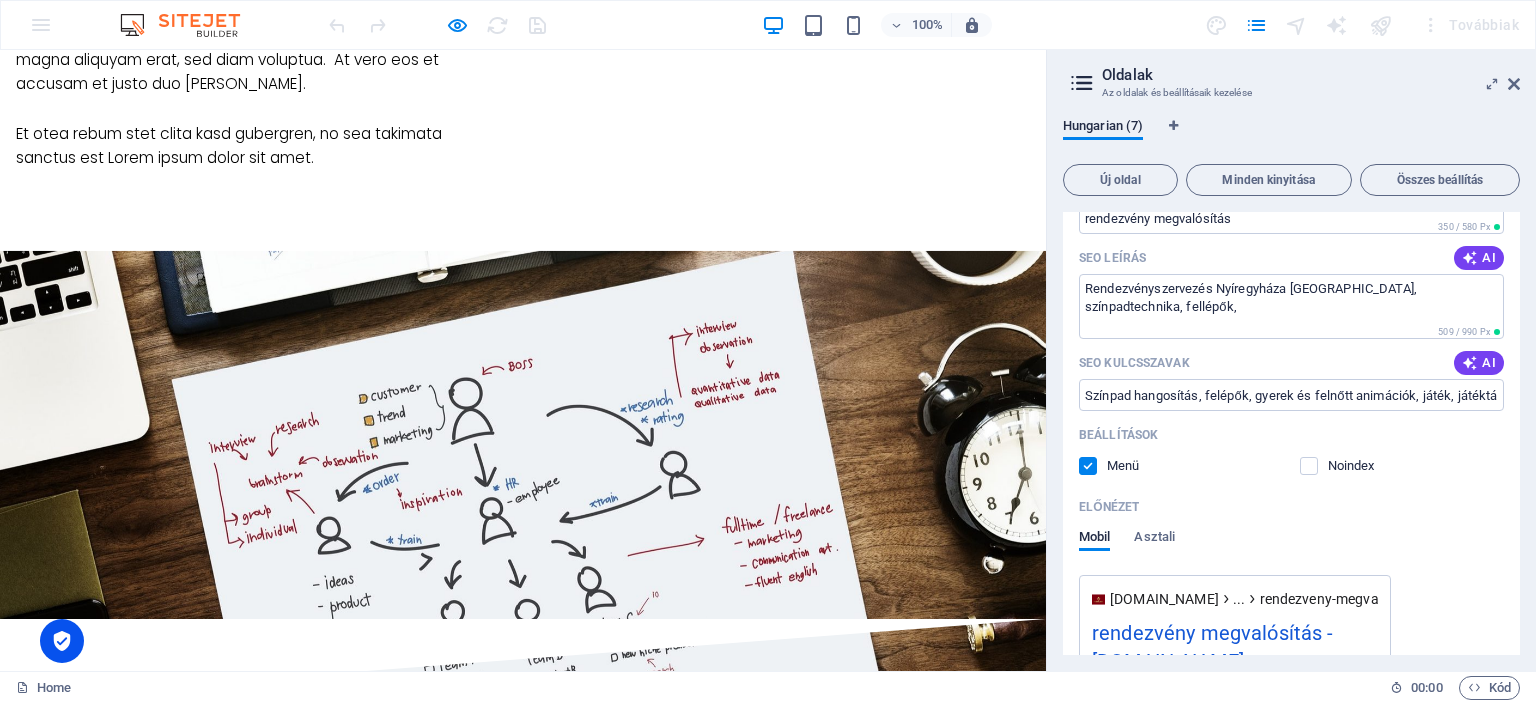 click on "Hungarian (7) Új oldal Minden kinyitása Összes beállítás Home / rendezvény megvalósítás /rendezveny-megvalositas-7 Név rendezvény megvalósítás ​ URL SLUG /rendezveny-megvalositas-7 ​ SEO cím AI rendezvény megvalósítás ​ 350 / 580 Px SEO leírás AI Rendezvényszervezés Nyíregyháza [GEOGRAPHIC_DATA], színpadtechnika, fellépők, ​ 509 / 990 Px SEO kulcsszavak AI Színpad hangosítás, felépők, gyerek és felnőtt animációk, játék, játéktár, kézműves foglalkozás, arcfestés, bohóc, lufi, amatőr csoport zenekar, sorverseny ​ Beállítások Menü Noindex Előnézet Mobil Asztali [DOMAIN_NAME] ... rendezveny-megvalositas-7 rendezvény megvalósítás - [DOMAIN_NAME] Rendezvényszervezés Nyíregyháza [GEOGRAPHIC_DATA], színpadtechnika, fellépők, Meta címkék ​ Előnézeti kép (Open Graph) Húzza ide a fájlokat, kattintson a fájlok kiválasztásához, vagy válasszon fájlokat a Fájlokból vagy a szabadon elérhető képek és videók közül Subpage /subpage AI" at bounding box center [1291, 386] 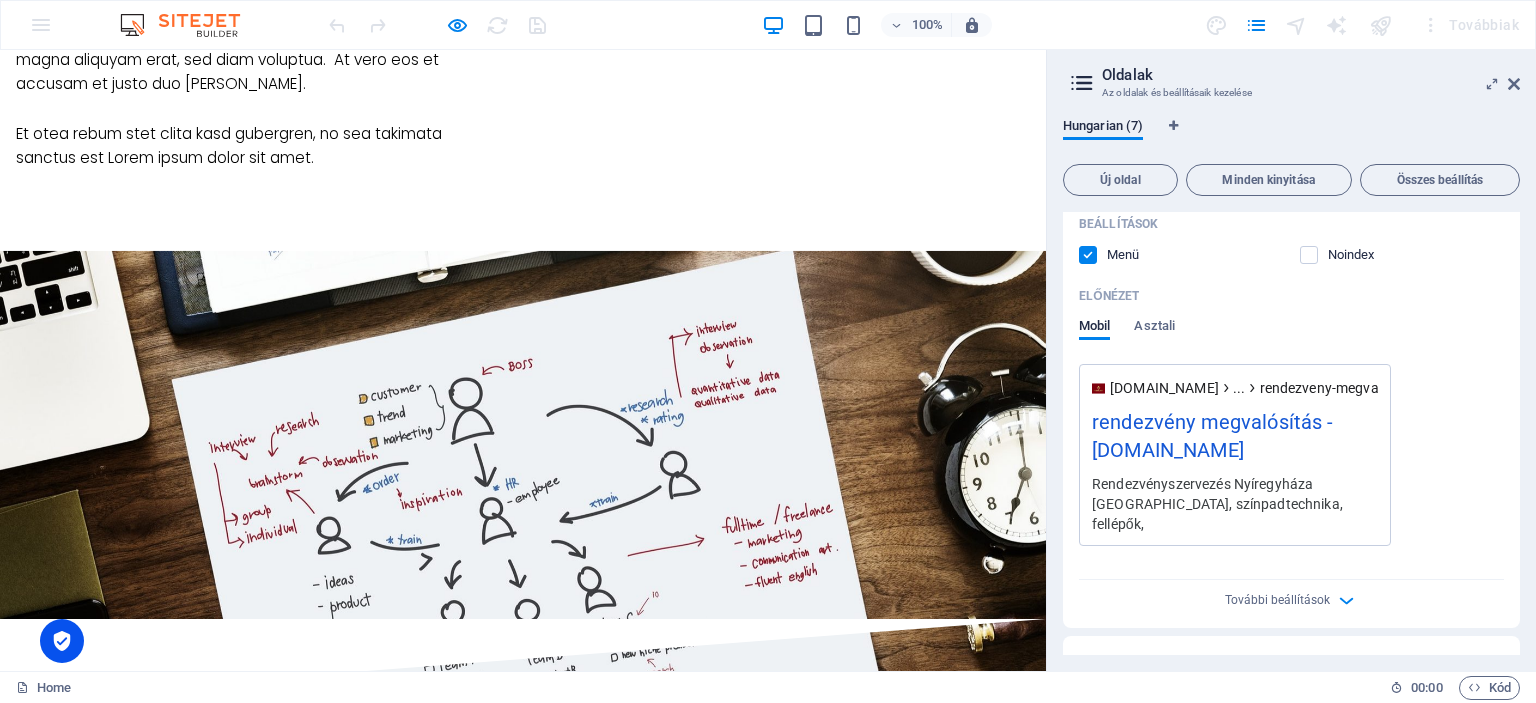 scroll, scrollTop: 0, scrollLeft: 0, axis: both 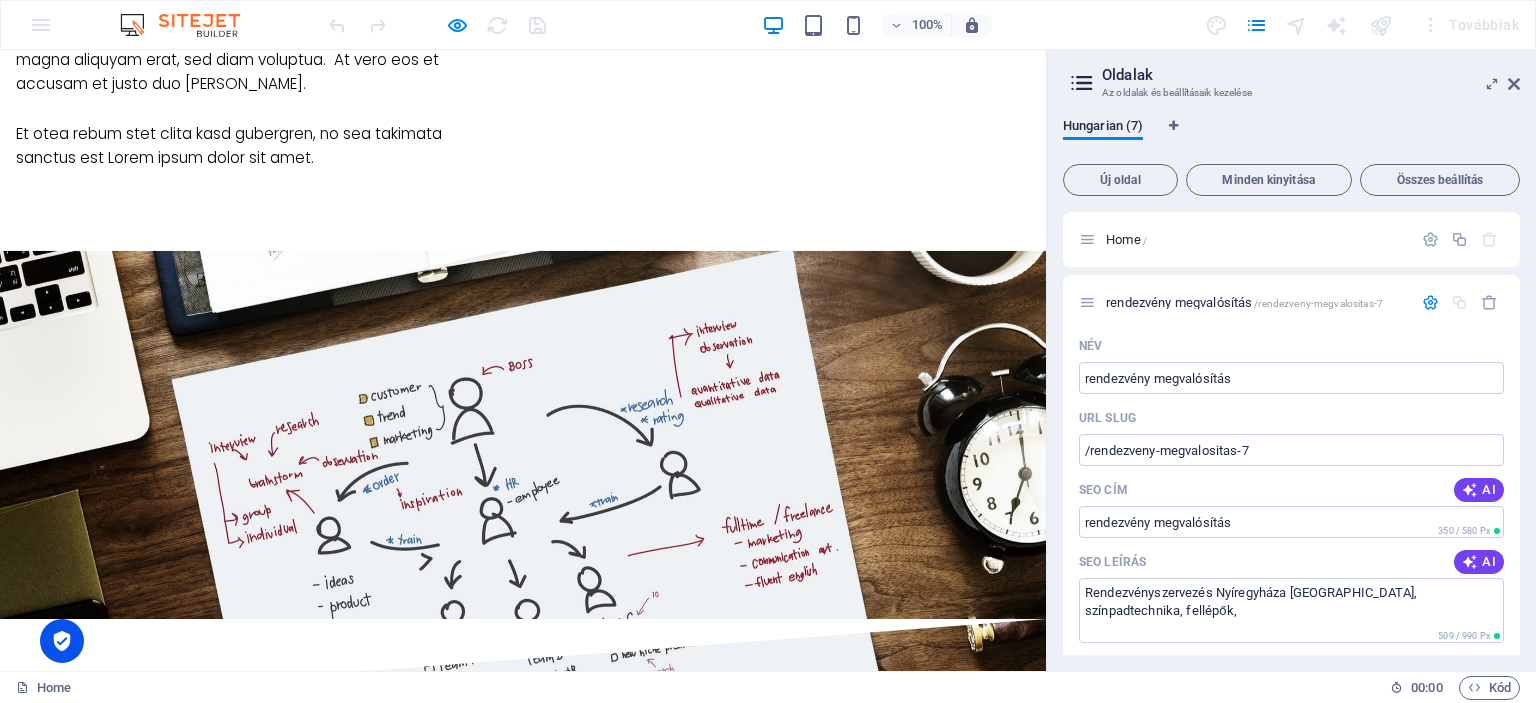 click at bounding box center [437, 25] 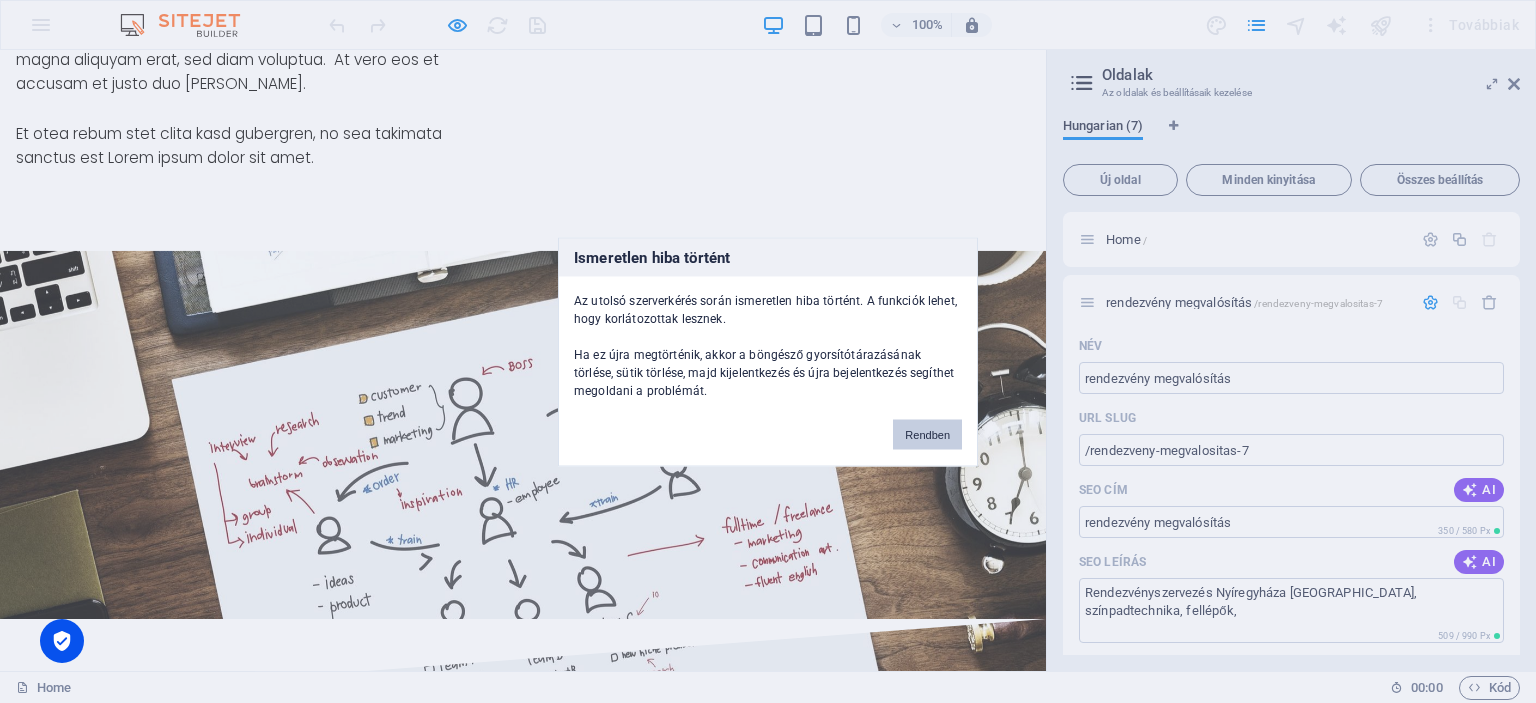 click on "Rendben" at bounding box center [927, 434] 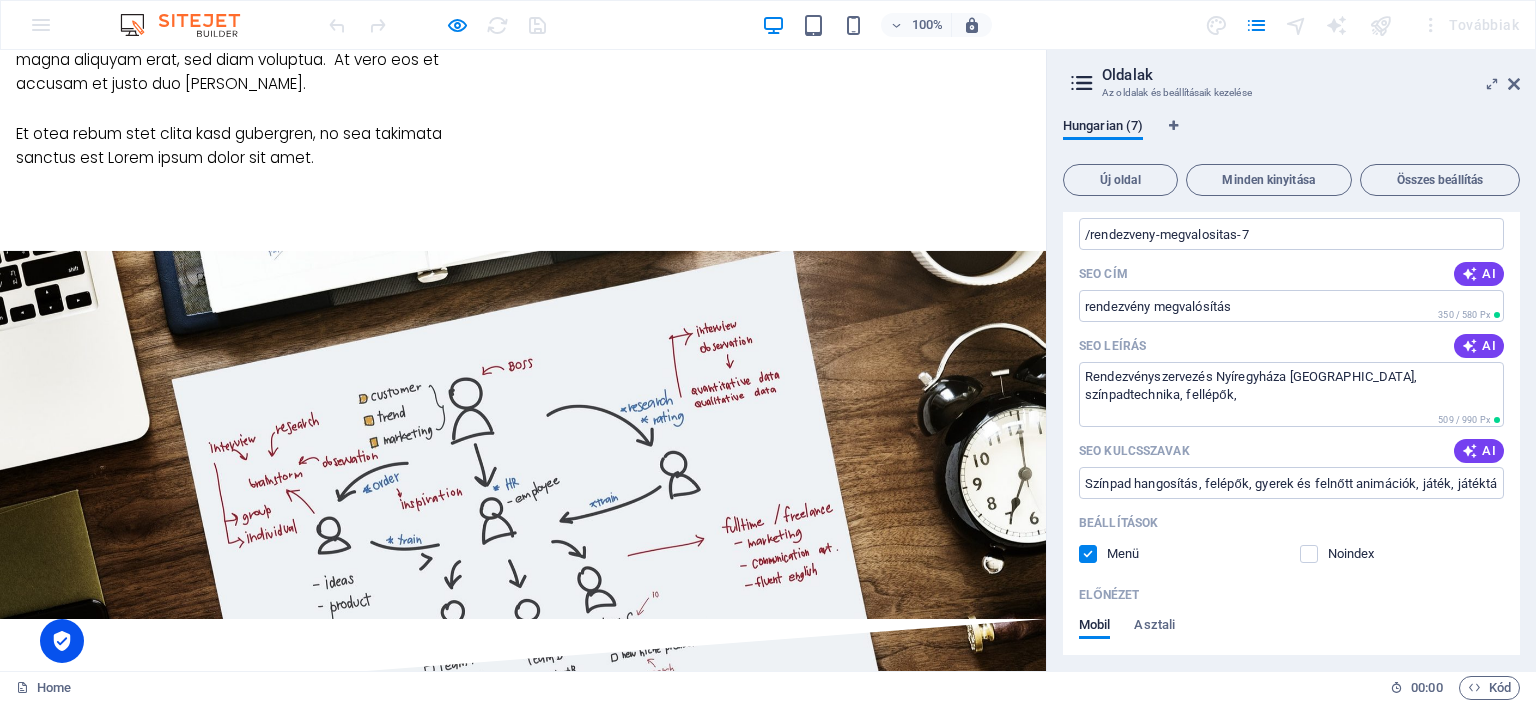 scroll, scrollTop: 224, scrollLeft: 0, axis: vertical 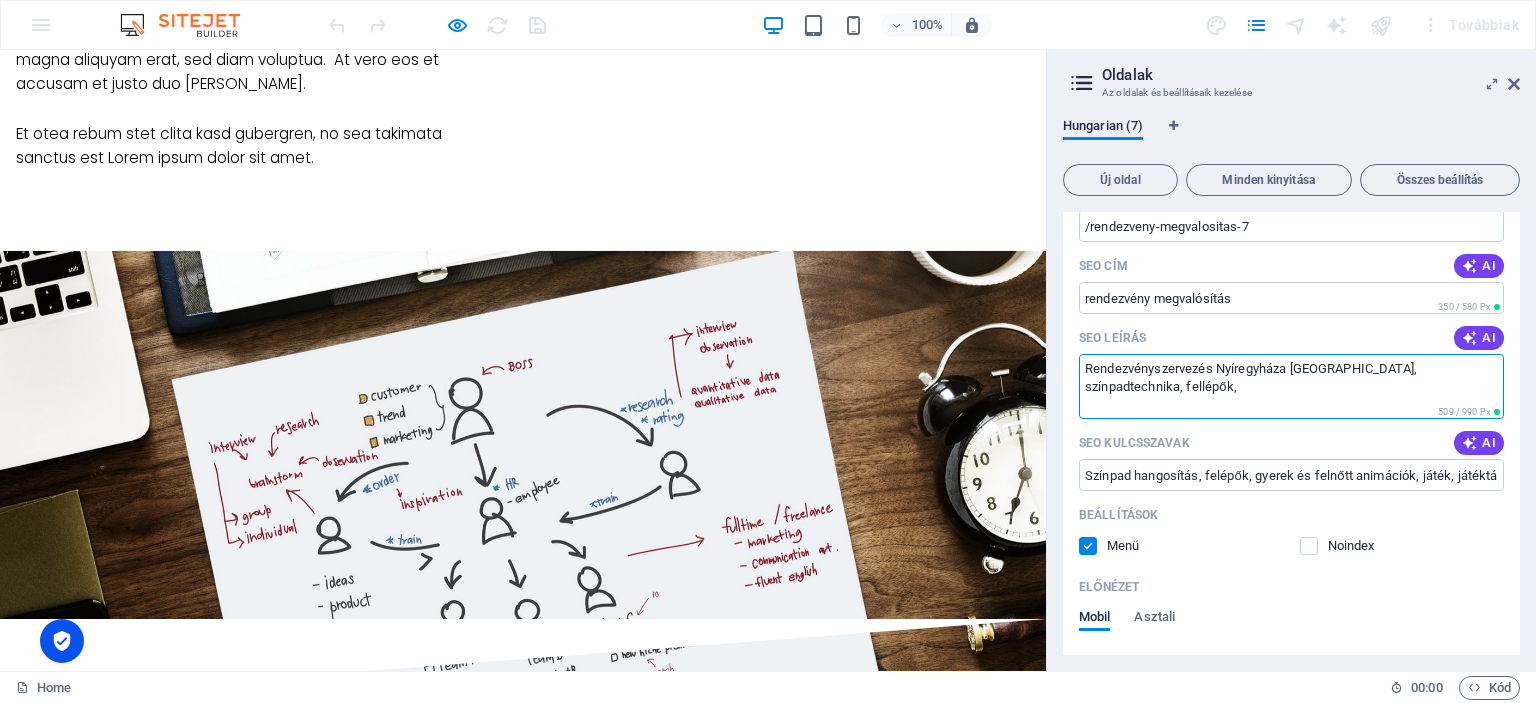 click on "Rendezvényszervezés Nyíregyháza [GEOGRAPHIC_DATA], színpadtechnika, fellépők," at bounding box center (1291, 386) 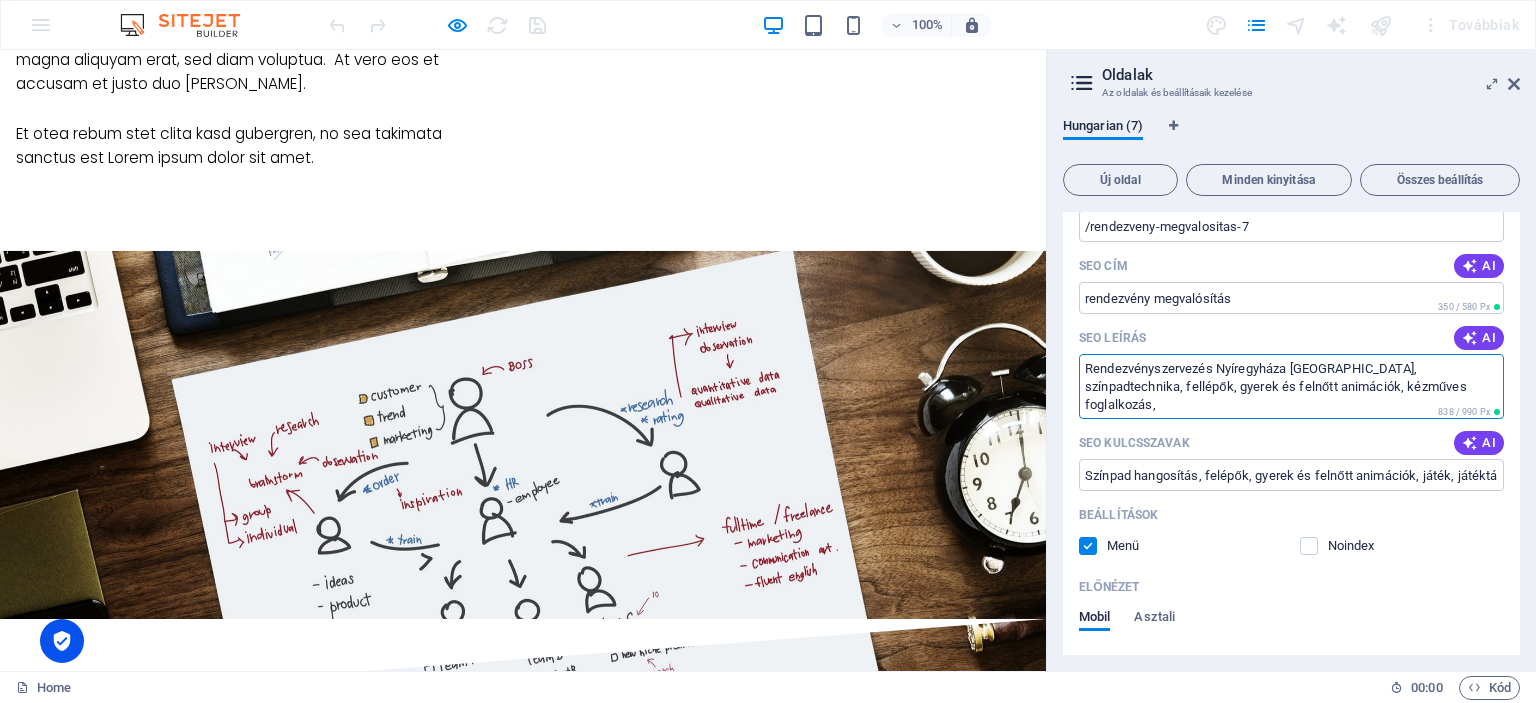 click on "Rendezvényszervezés Nyíregyháza [GEOGRAPHIC_DATA], színpadtechnika, fellépők, gyerek és felnőtt animációk, kézműves foglalkozás," at bounding box center (1291, 386) 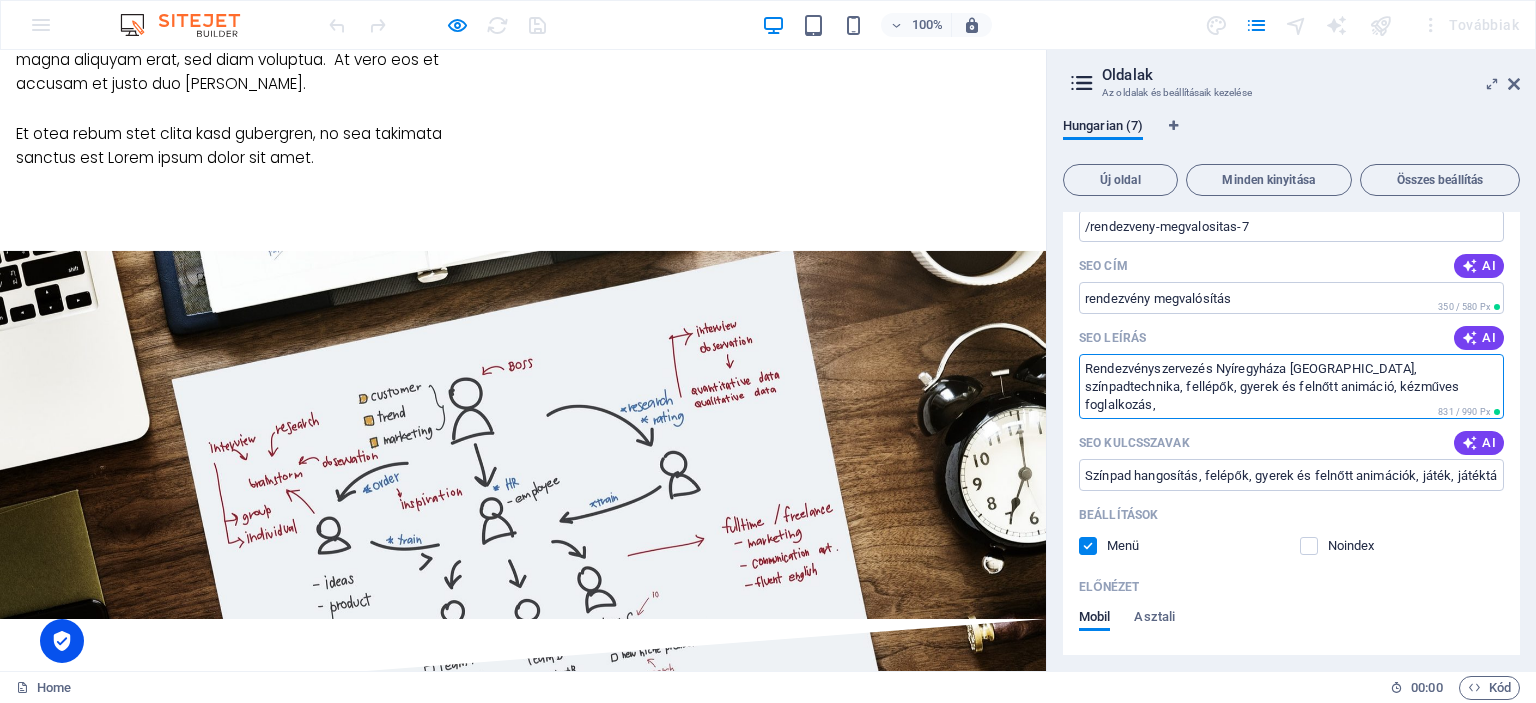 click on "Rendezvényszervezés Nyíregyháza [GEOGRAPHIC_DATA], színpadtechnika, fellépők, gyerek és felnőtt animáció, kézműves foglalkozás," at bounding box center (1291, 386) 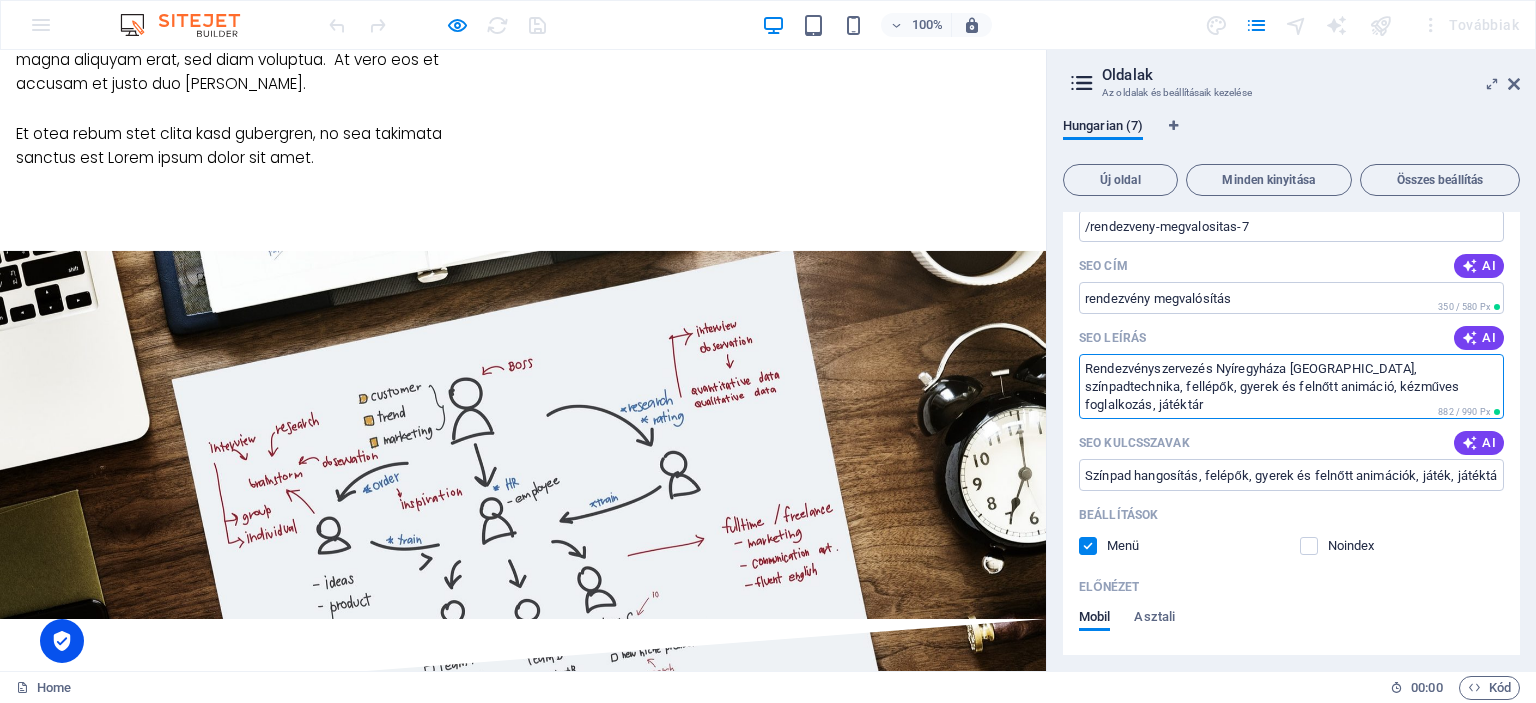 type on "Rendezvényszervezés Nyíregyháza [GEOGRAPHIC_DATA], színpadtechnika, fellépők, gyerek és felnőtt animáció, kézműves foglalkozás, játéktár" 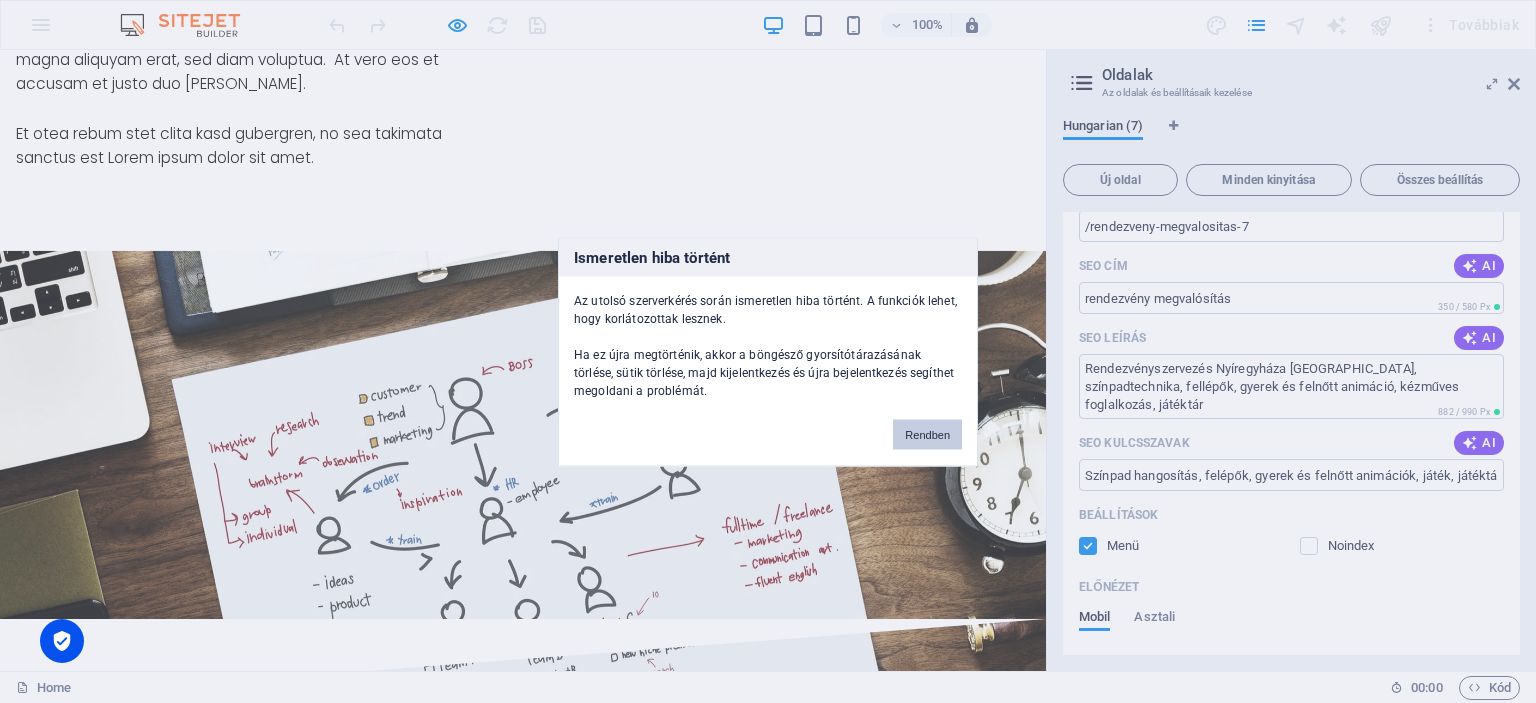click on "Rendben" at bounding box center [927, 434] 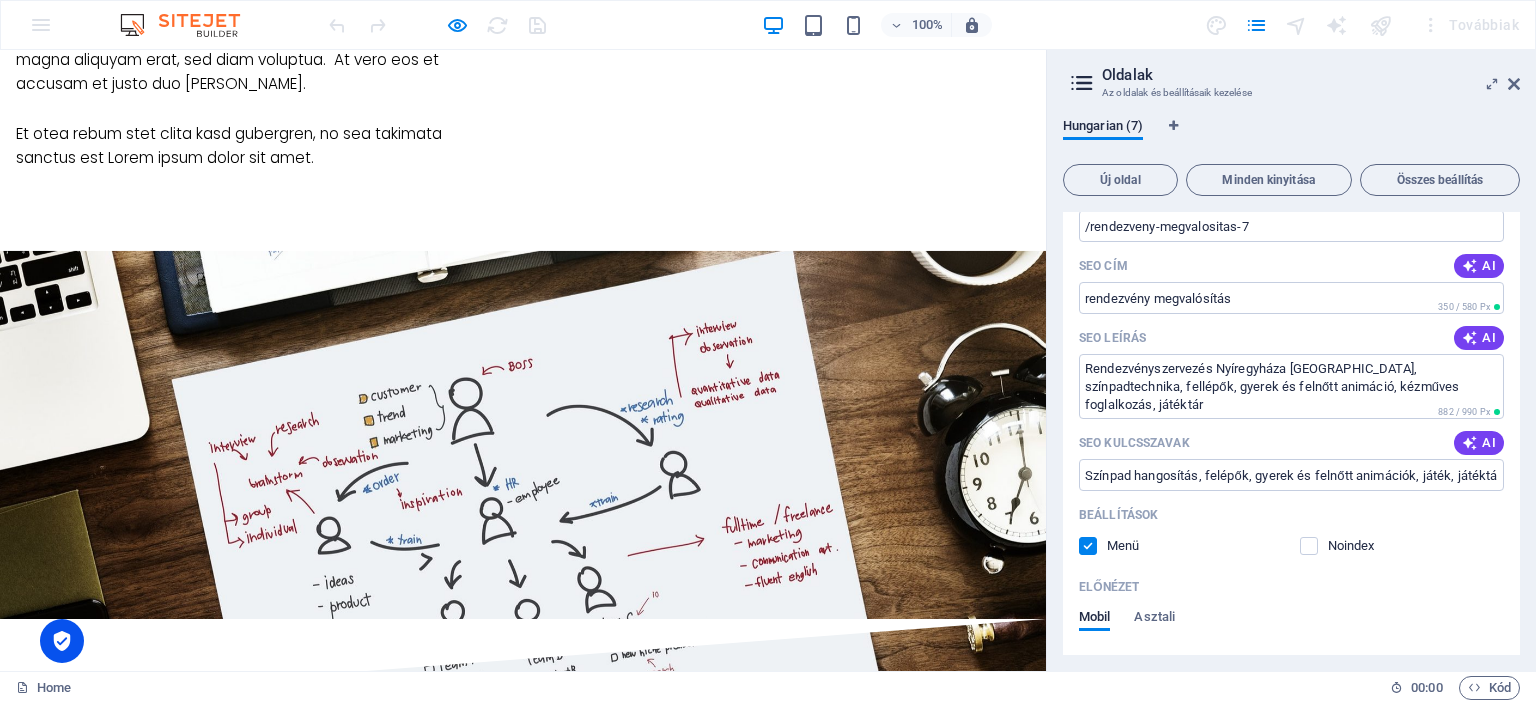 drag, startPoint x: 1520, startPoint y: 277, endPoint x: 1524, endPoint y: 305, distance: 28.284271 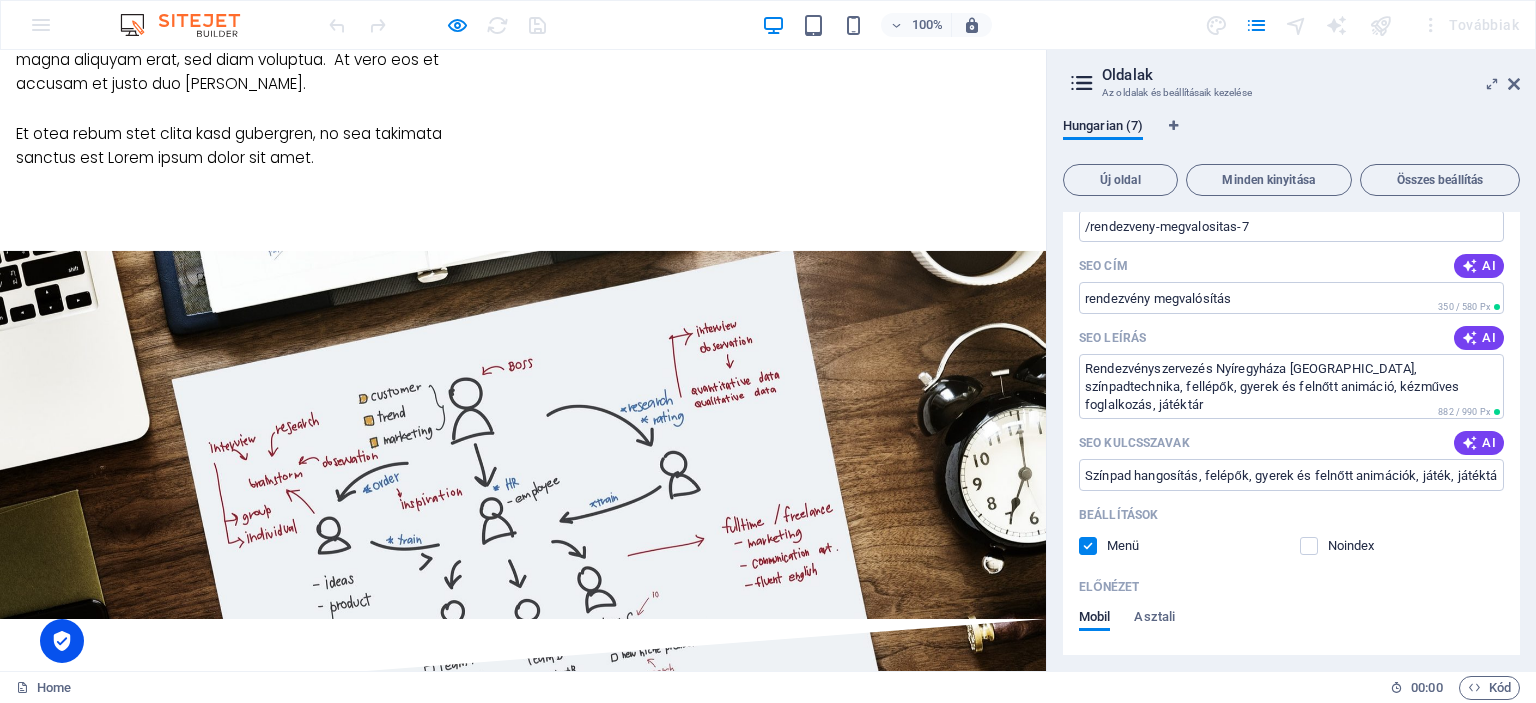 click on "Abbázia Békebeli Játéktár" at bounding box center (171, 1360) 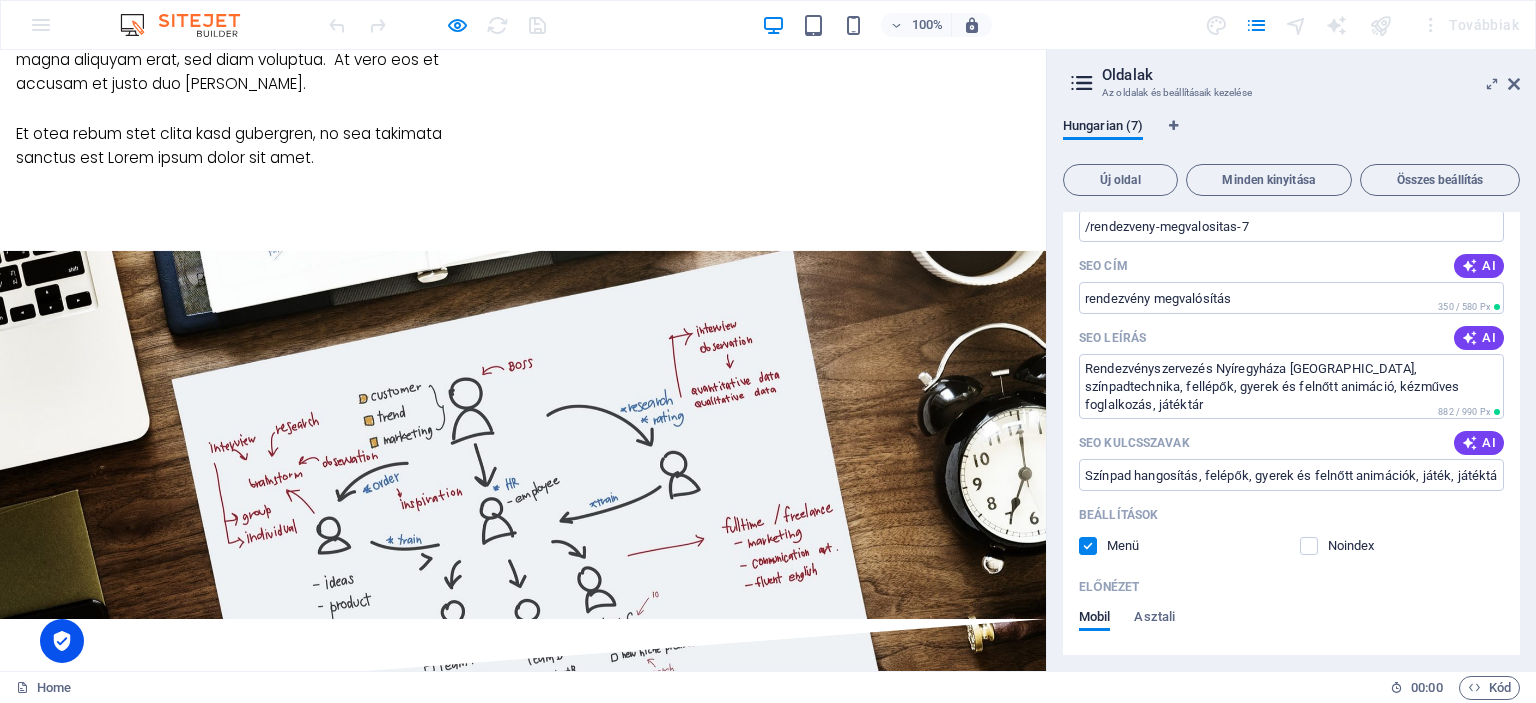 click on "Abbázia Békebeli Játéktár" at bounding box center (171, 1360) 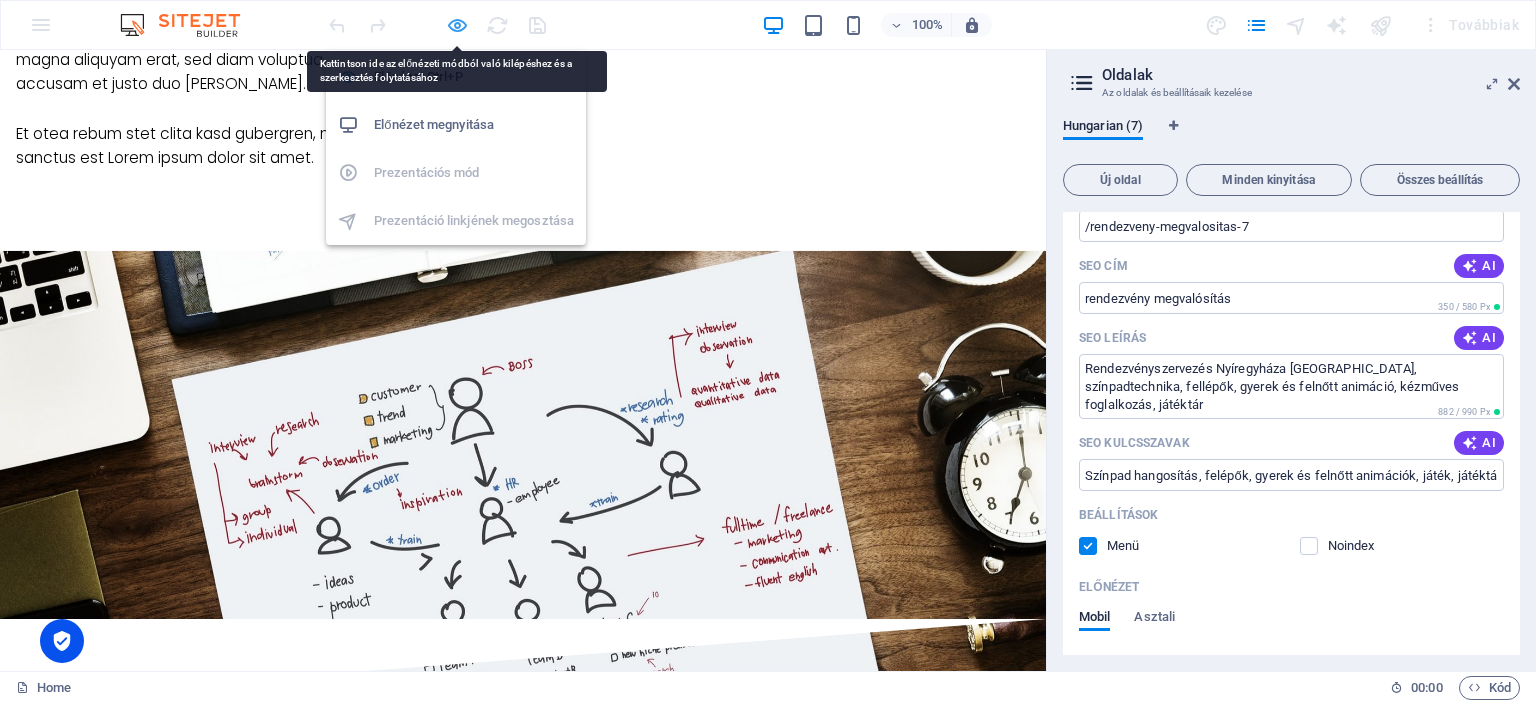 click at bounding box center (457, 25) 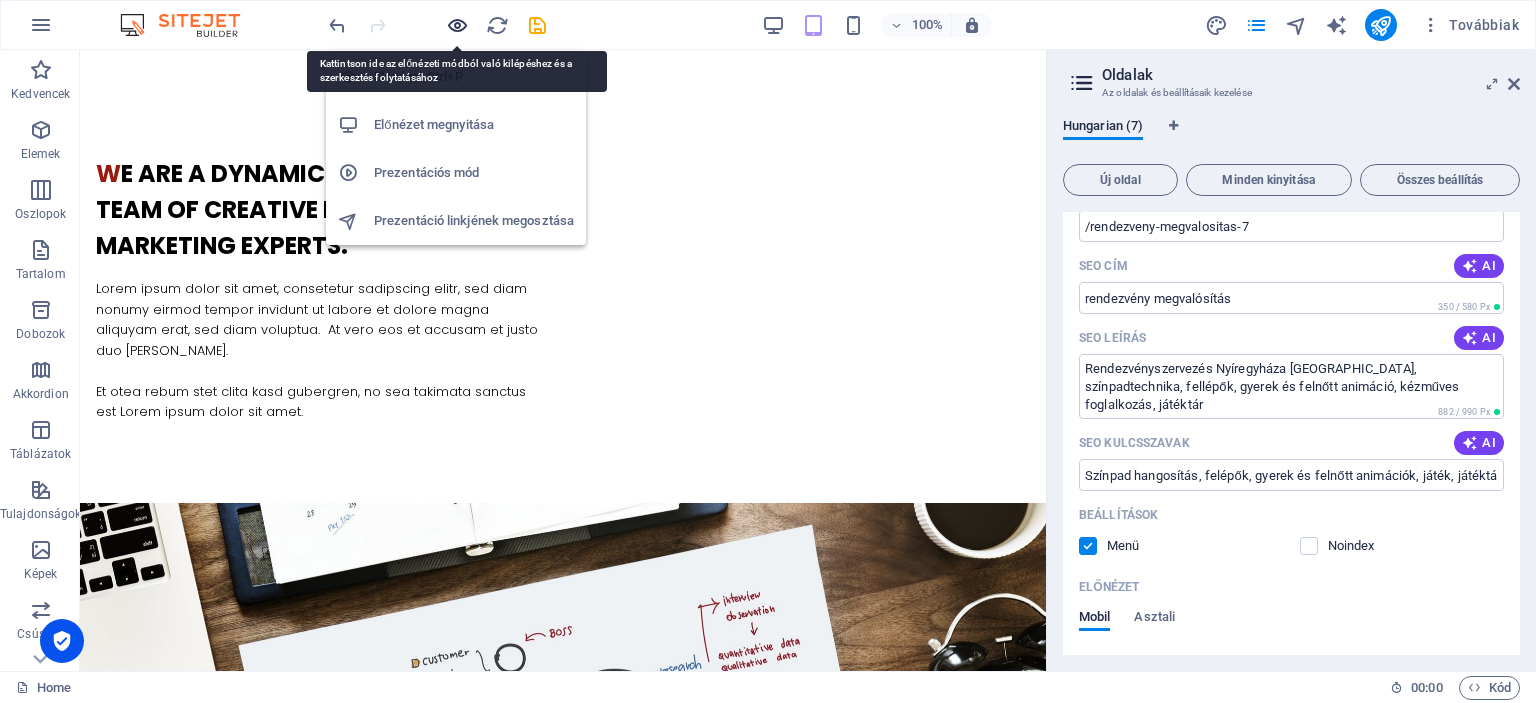 scroll, scrollTop: 1516, scrollLeft: 0, axis: vertical 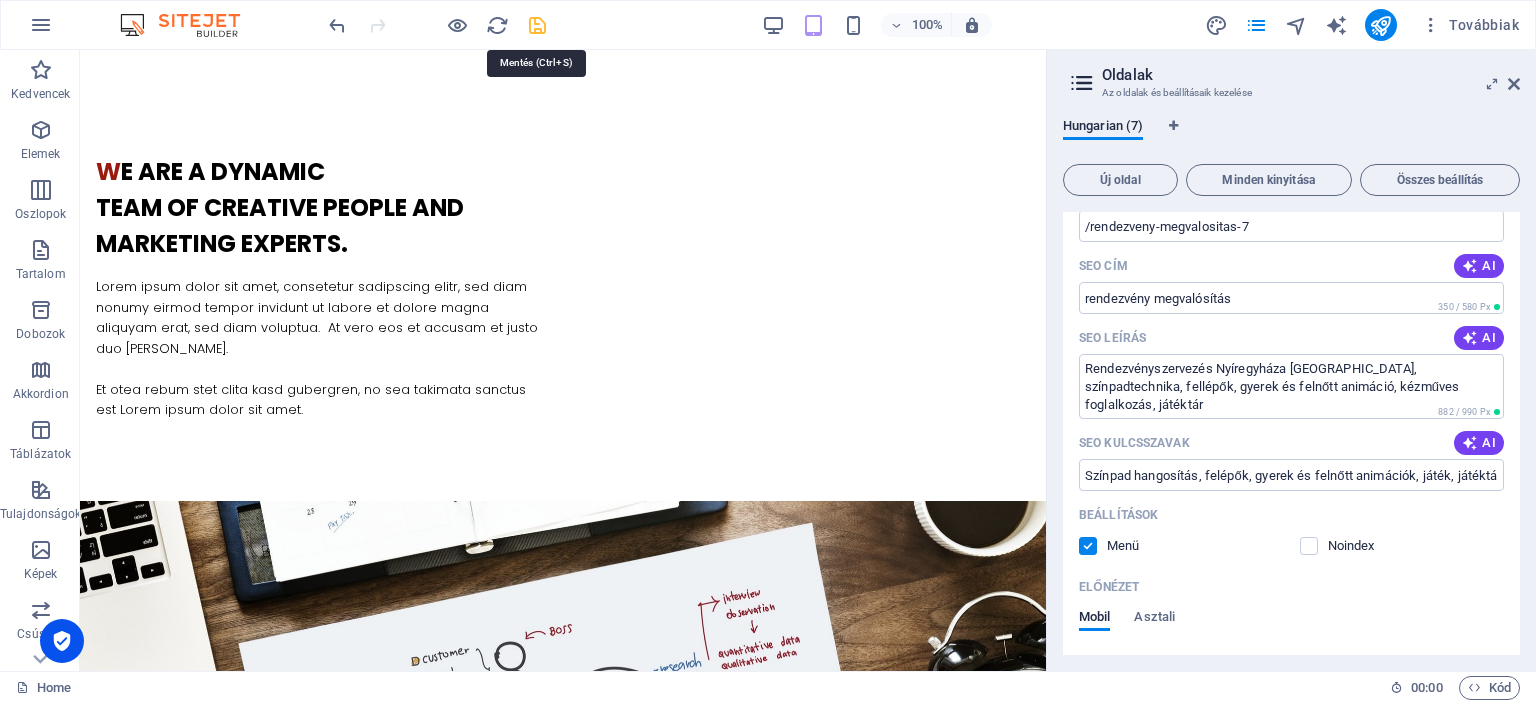 click at bounding box center (537, 25) 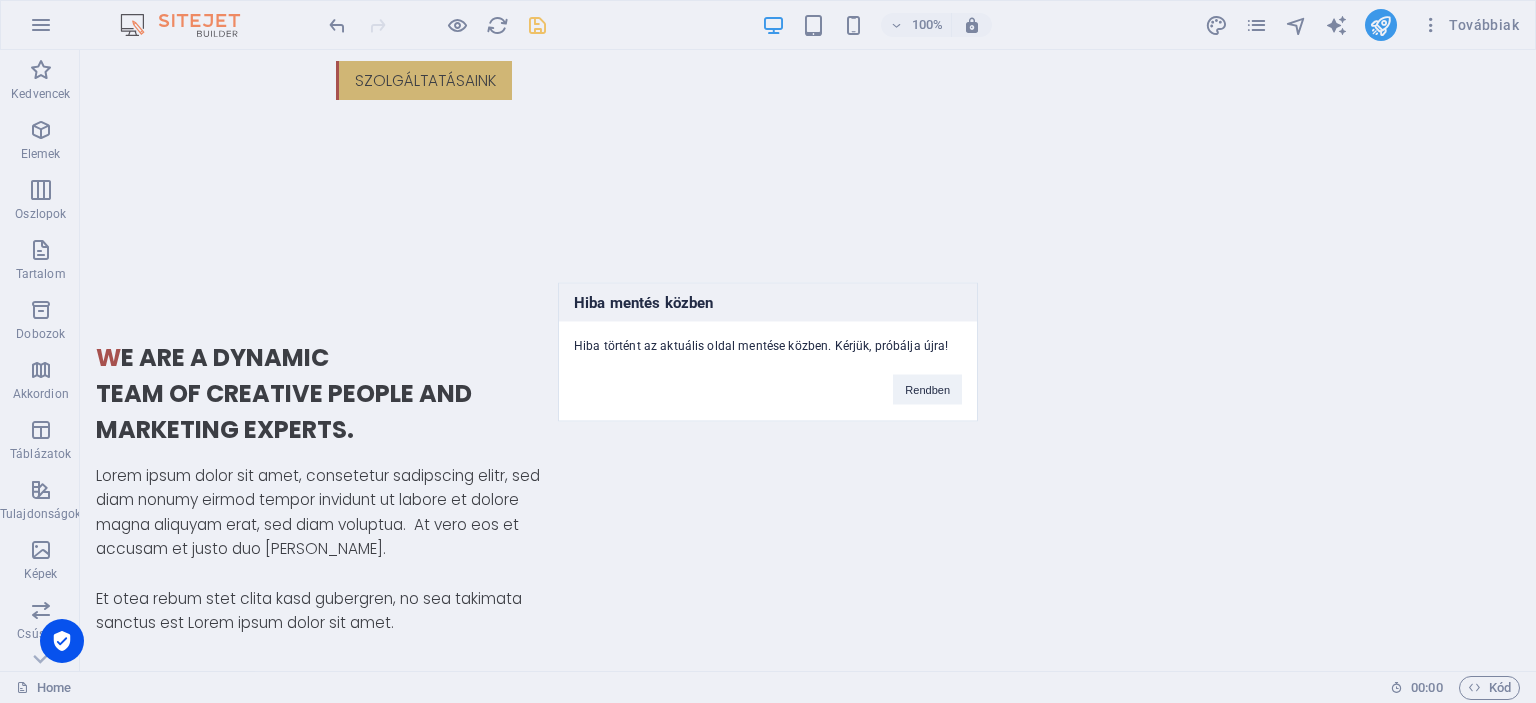 scroll, scrollTop: 1698, scrollLeft: 0, axis: vertical 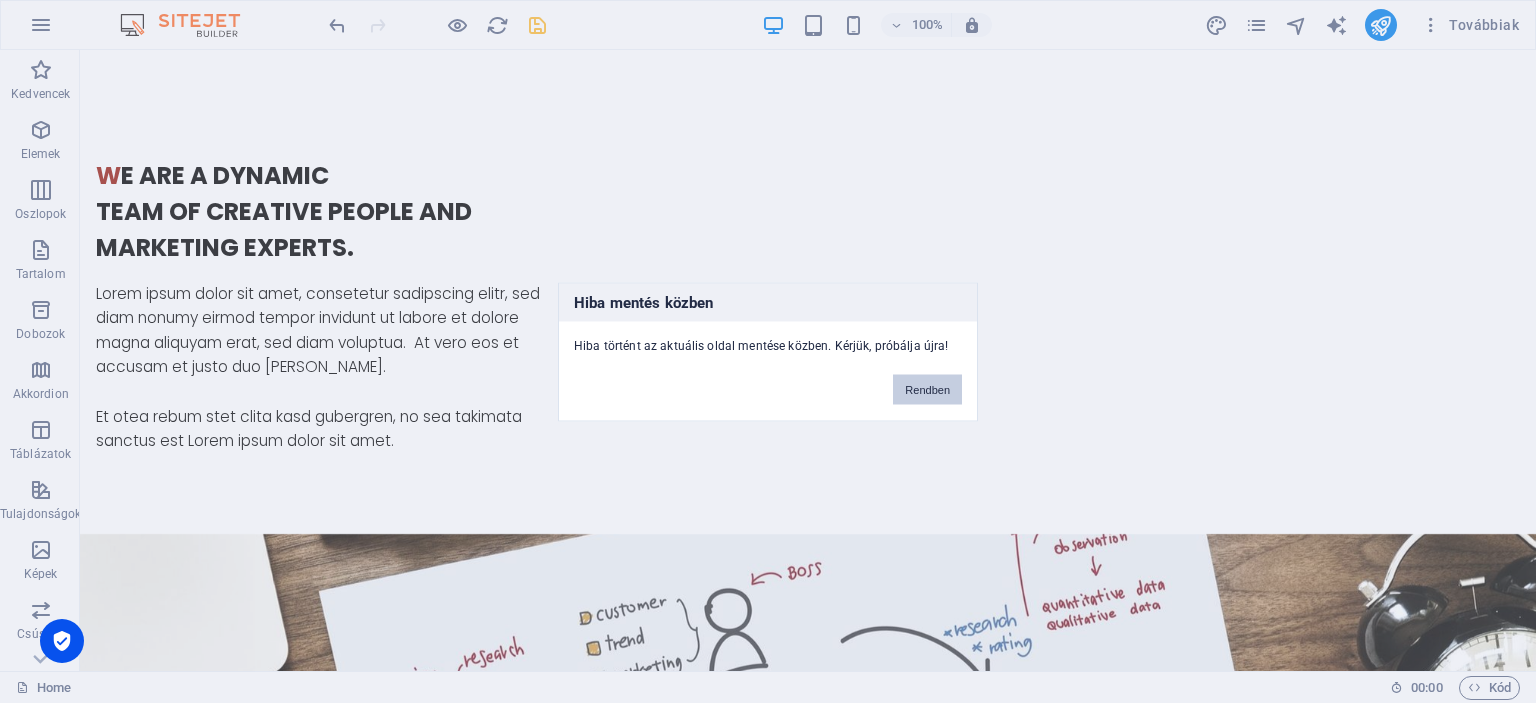 click on "Rendben" at bounding box center (927, 389) 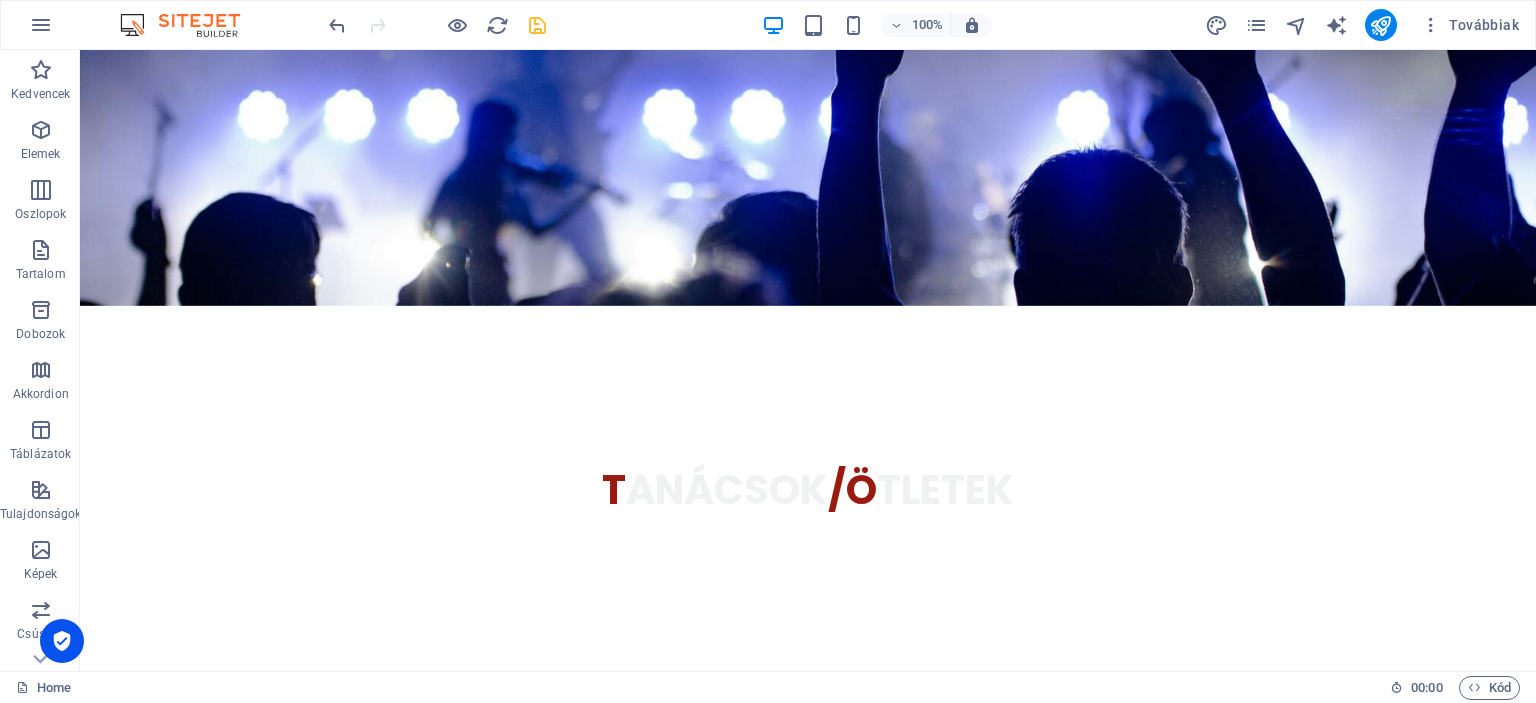 scroll, scrollTop: 7425, scrollLeft: 0, axis: vertical 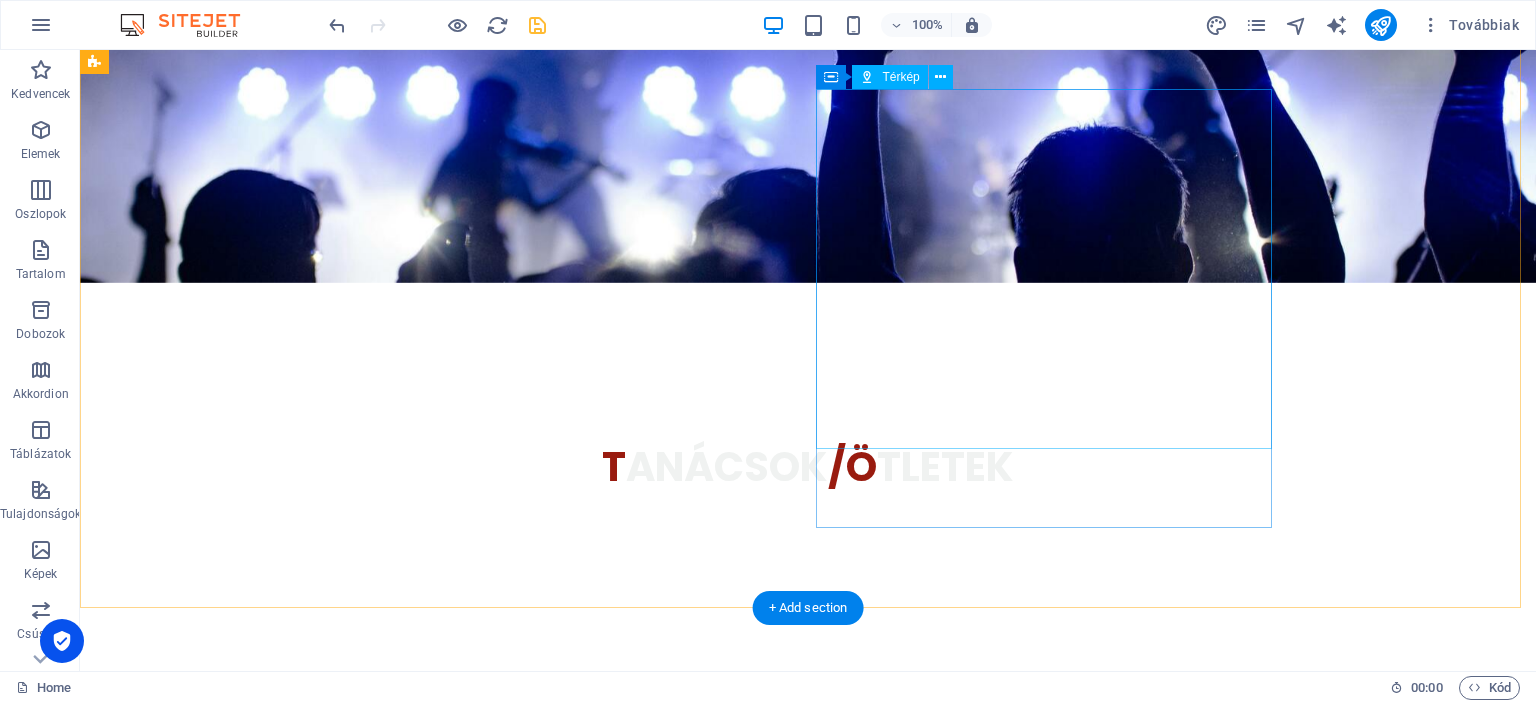 click on "← Mozgatás balra → Mozgatás jobbra ↑ Mozgatás felfelé ↓ Mozgatás lefelé + Nagyítás - Kicsinyítés Home Ugrás balra 75%-kal End Ugrás jobbra 75%-kal Page up Ugrás felfelé 75%-kal Page down Ugrás lefelé 75%-kal Térkép Domborzat Műhold Címkék Billentyűparancsok Térképadatok Térképadatok ©2025 Térképadatok ©2025 1 m  Kattintson a metrikus és az angolszász mértékegységek közötti váltáshoz Feltételek Térképhiba bejelentése" at bounding box center (324, 7821) 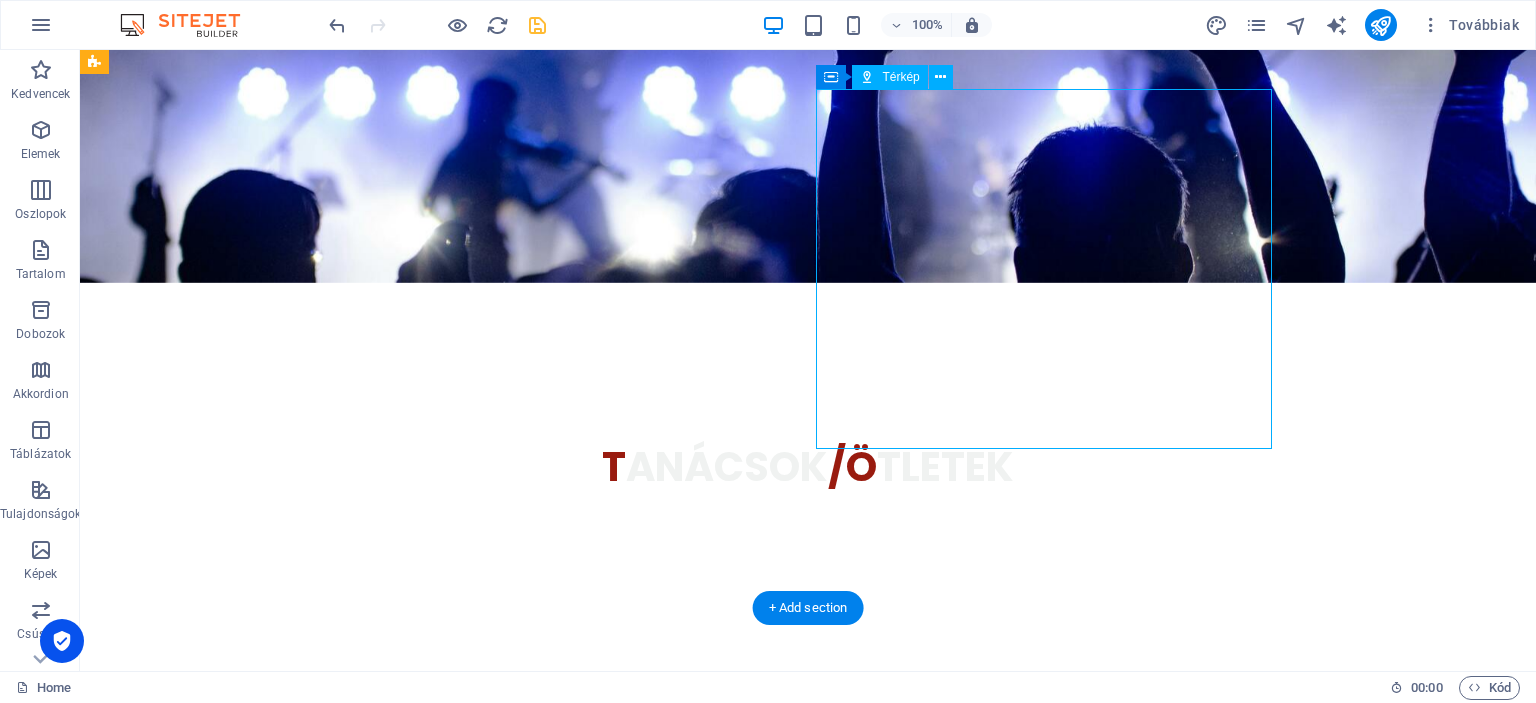 click on "← Mozgatás balra → Mozgatás jobbra ↑ Mozgatás felfelé ↓ Mozgatás lefelé + Nagyítás - Kicsinyítés Home Ugrás balra 75%-kal End Ugrás jobbra 75%-kal Page up Ugrás felfelé 75%-kal Page down Ugrás lefelé 75%-kal Térkép Domborzat Műhold Címkék Billentyűparancsok Térképadatok Térképadatok ©2025 Térképadatok ©2025 1 m  Kattintson a metrikus és az angolszász mértékegységek közötti váltáshoz Feltételek Térképhiba bejelentése" at bounding box center [324, 7821] 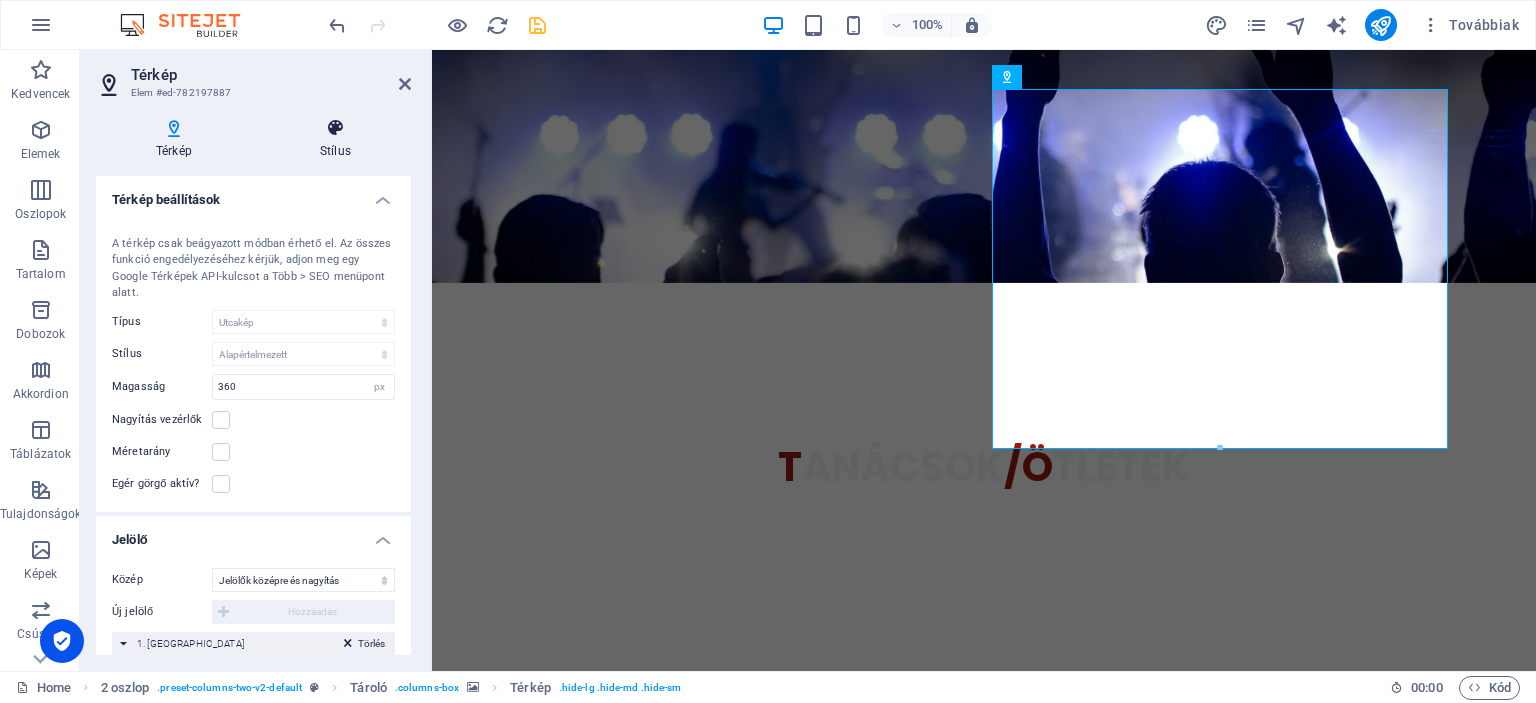 click at bounding box center [335, 128] 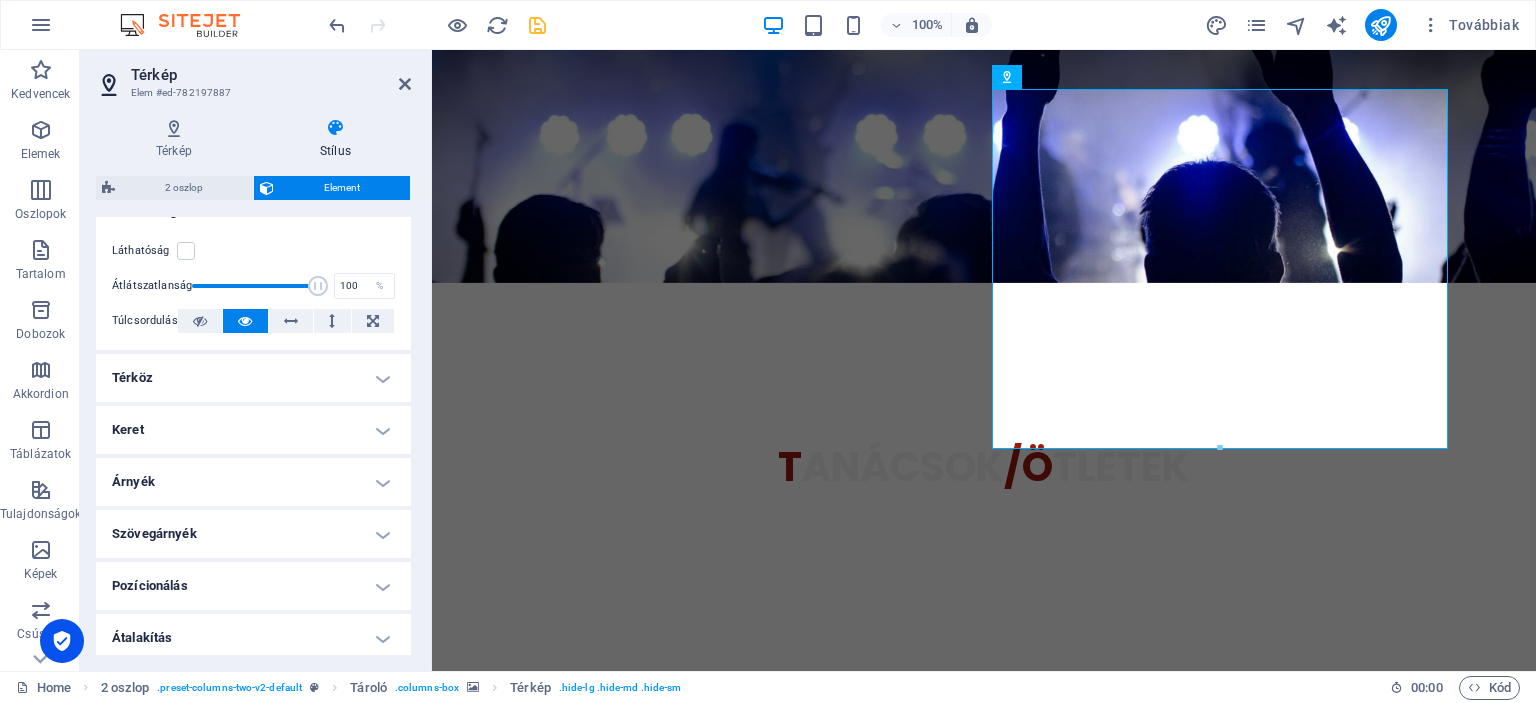 scroll, scrollTop: 278, scrollLeft: 0, axis: vertical 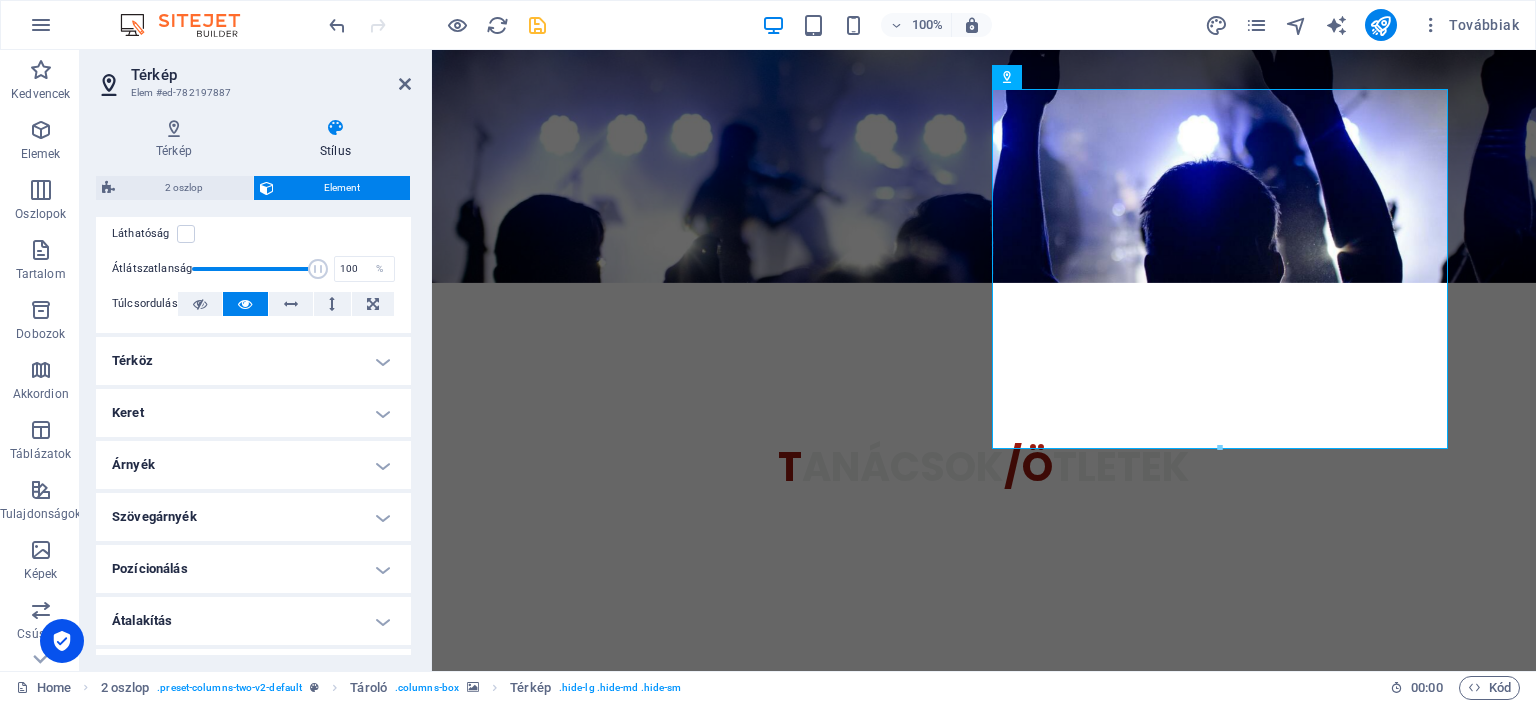 click on "Térköz" at bounding box center [253, 361] 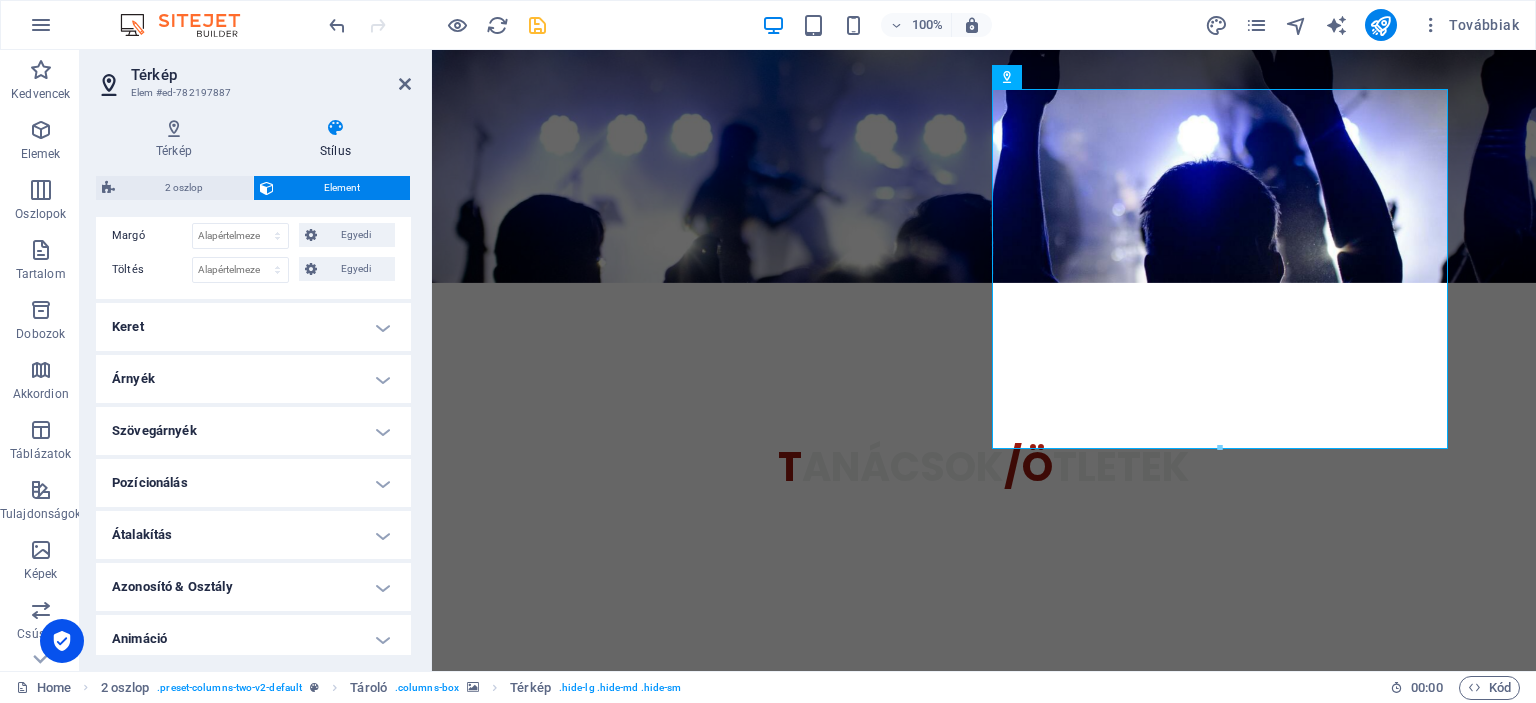 scroll, scrollTop: 484, scrollLeft: 0, axis: vertical 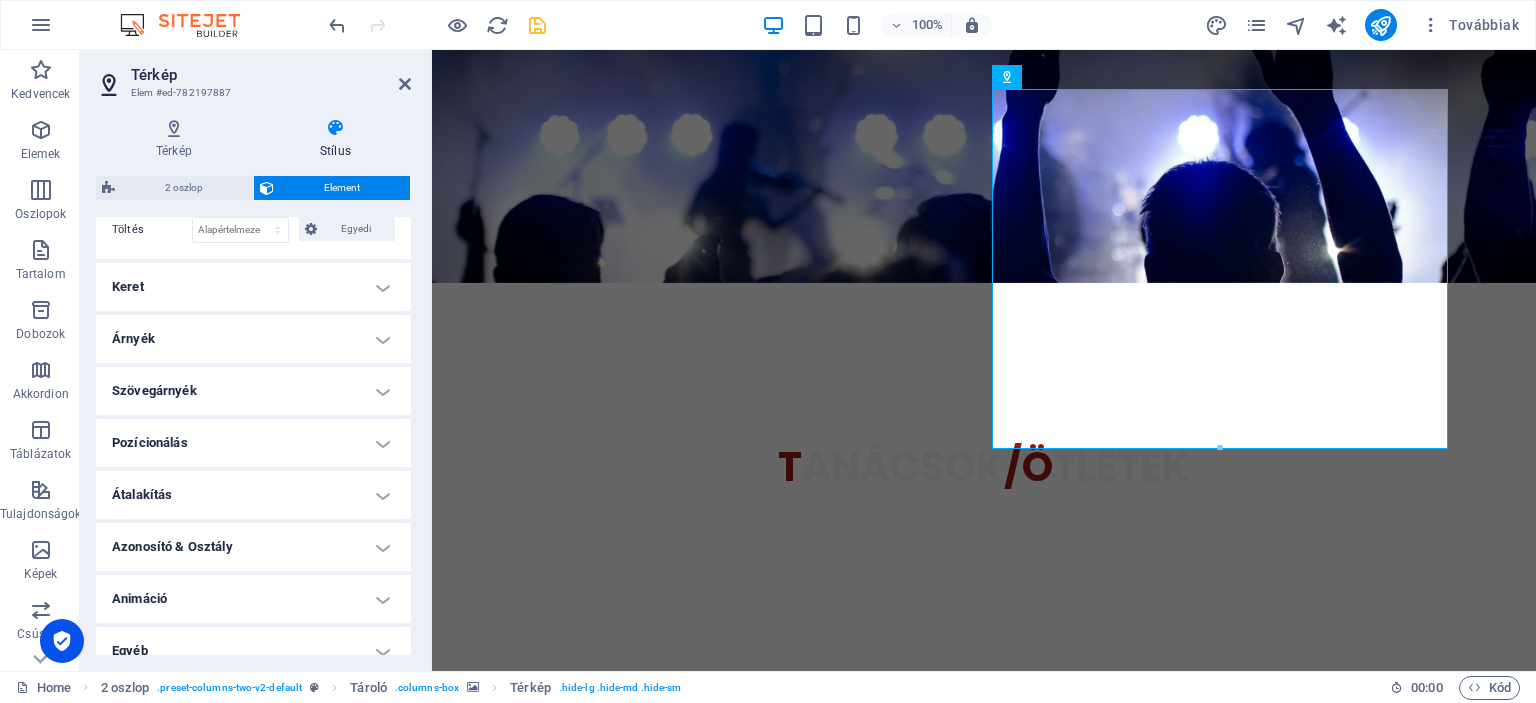 click on "Átalakítás" at bounding box center [253, 495] 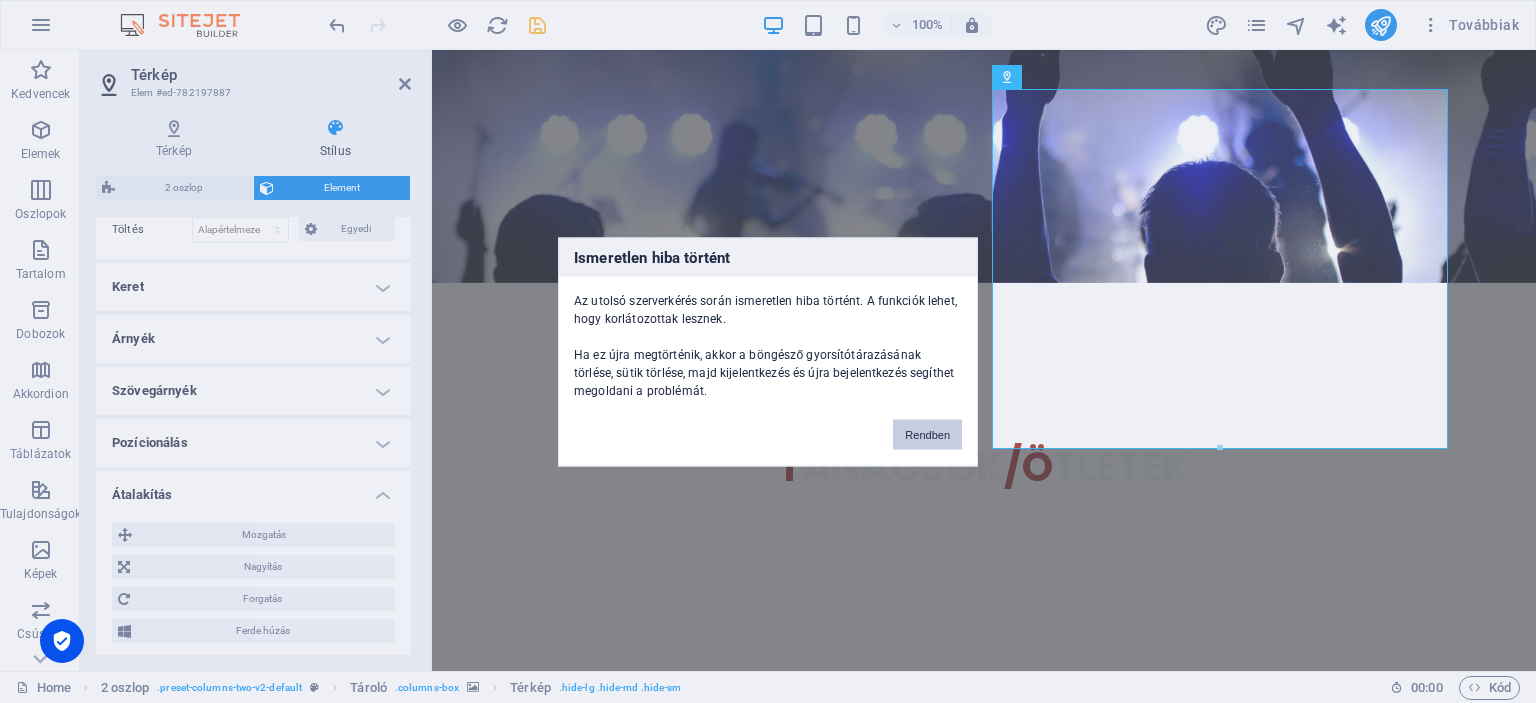 click on "Rendben" at bounding box center [927, 434] 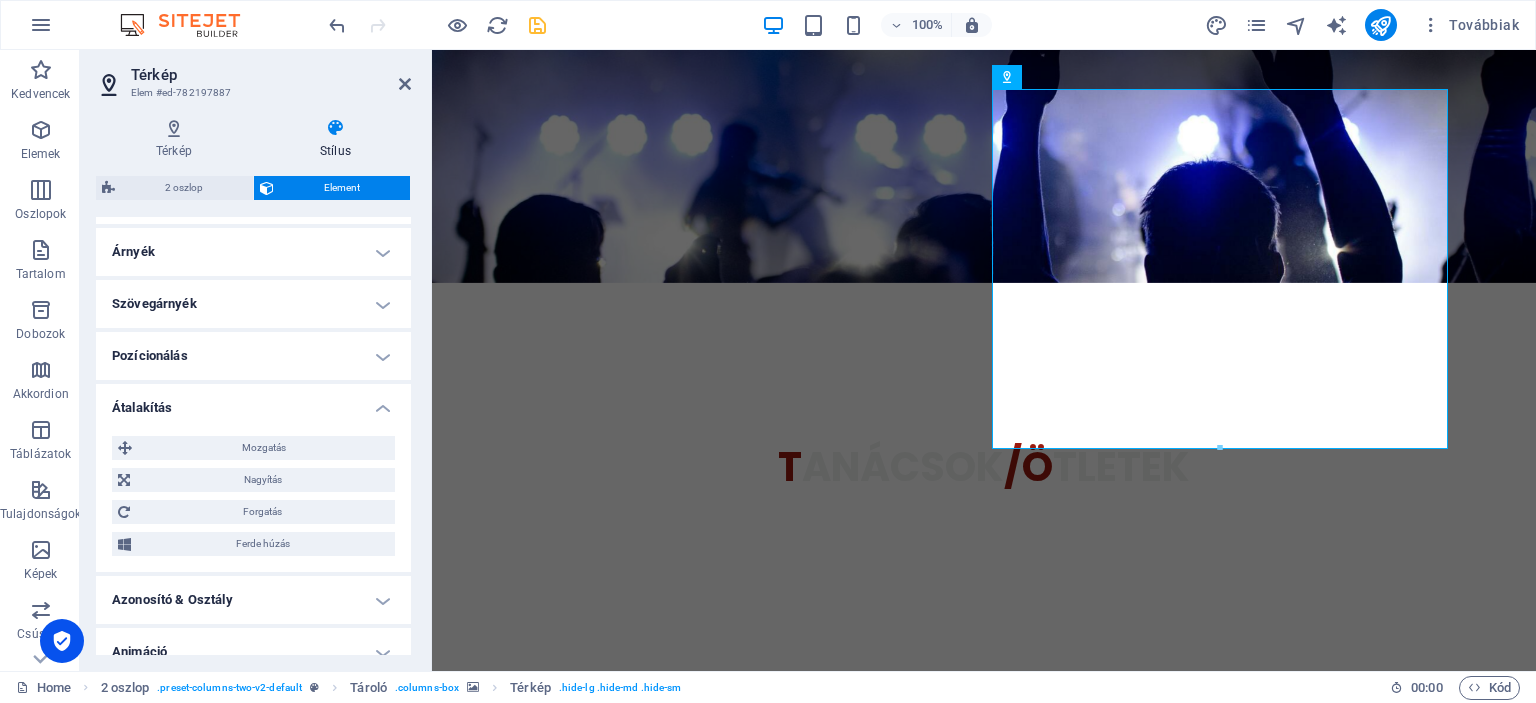 scroll, scrollTop: 642, scrollLeft: 0, axis: vertical 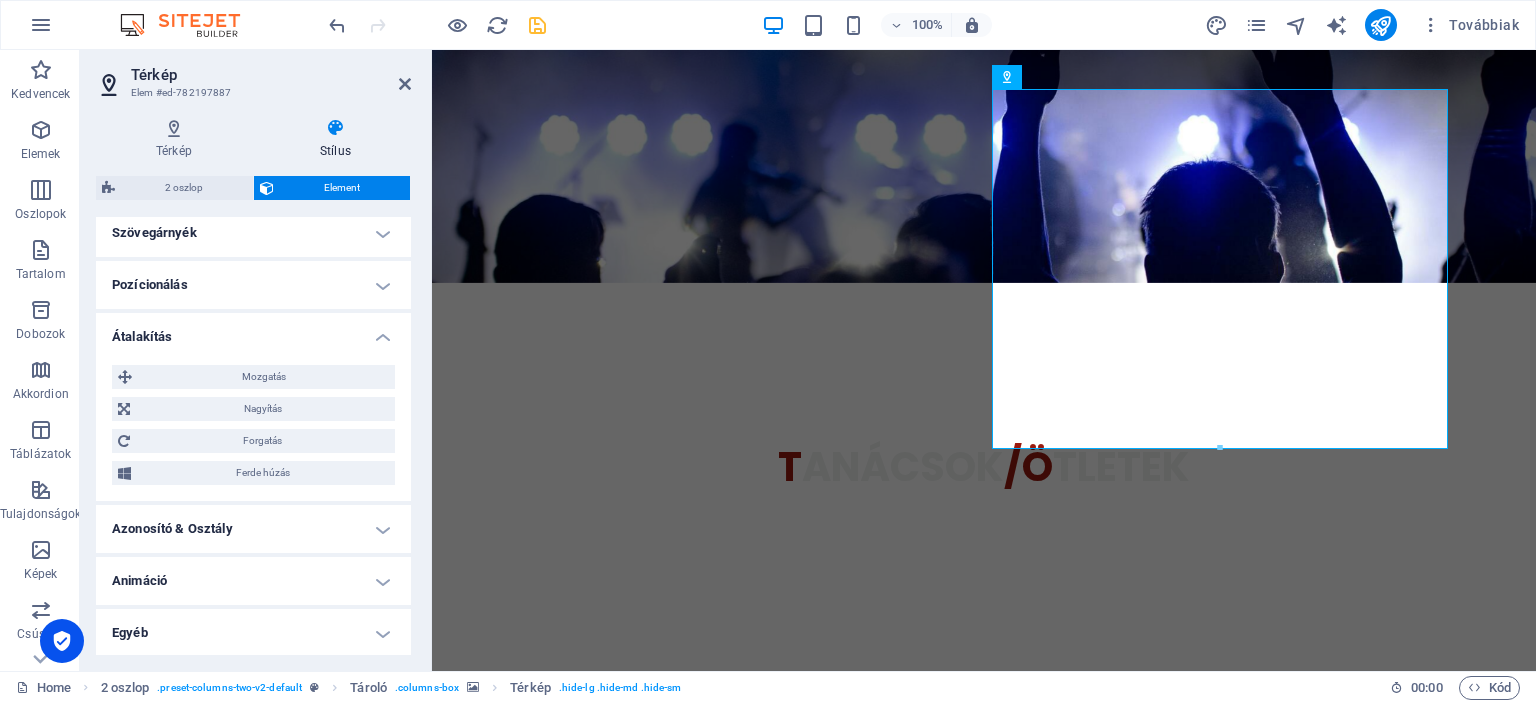 click on "Egyéb" at bounding box center (253, 633) 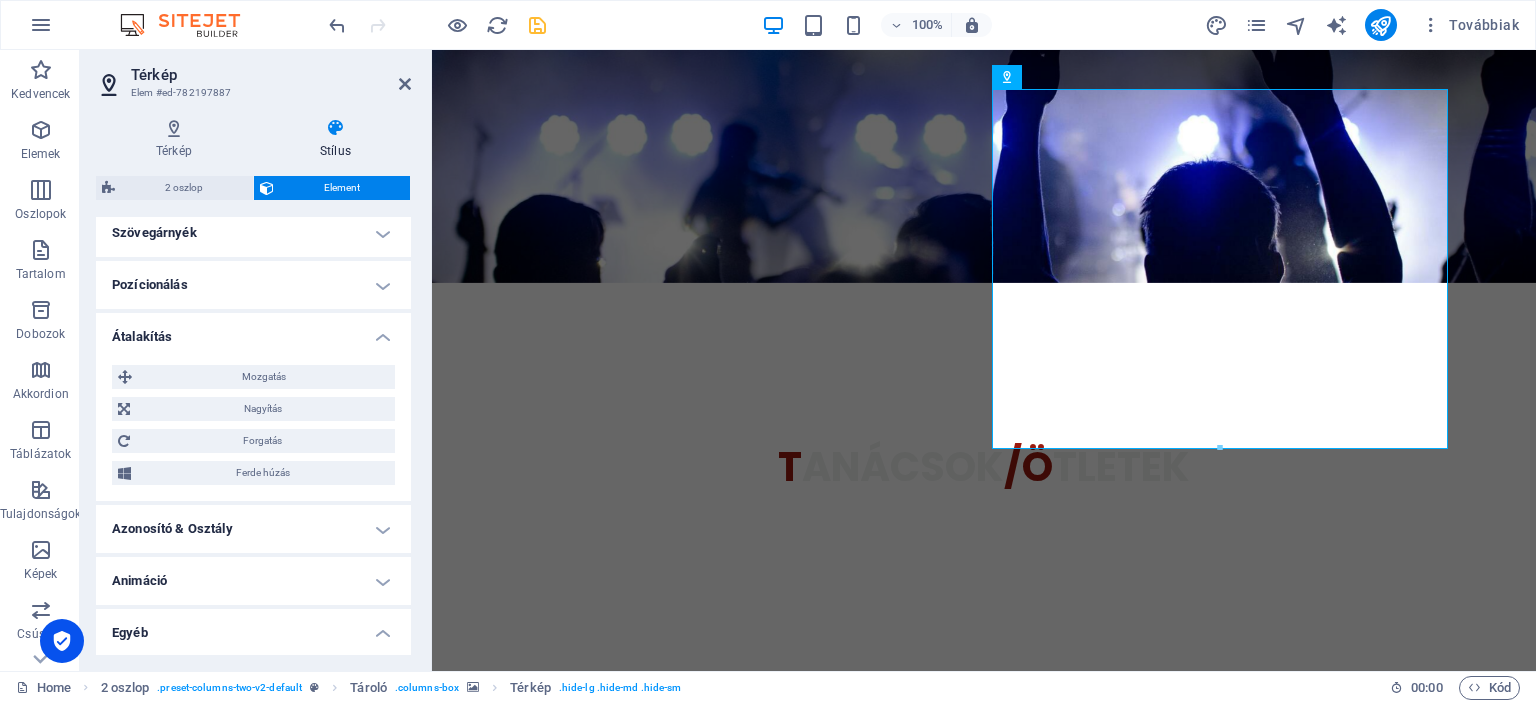 click on "Egyéb" at bounding box center [253, 627] 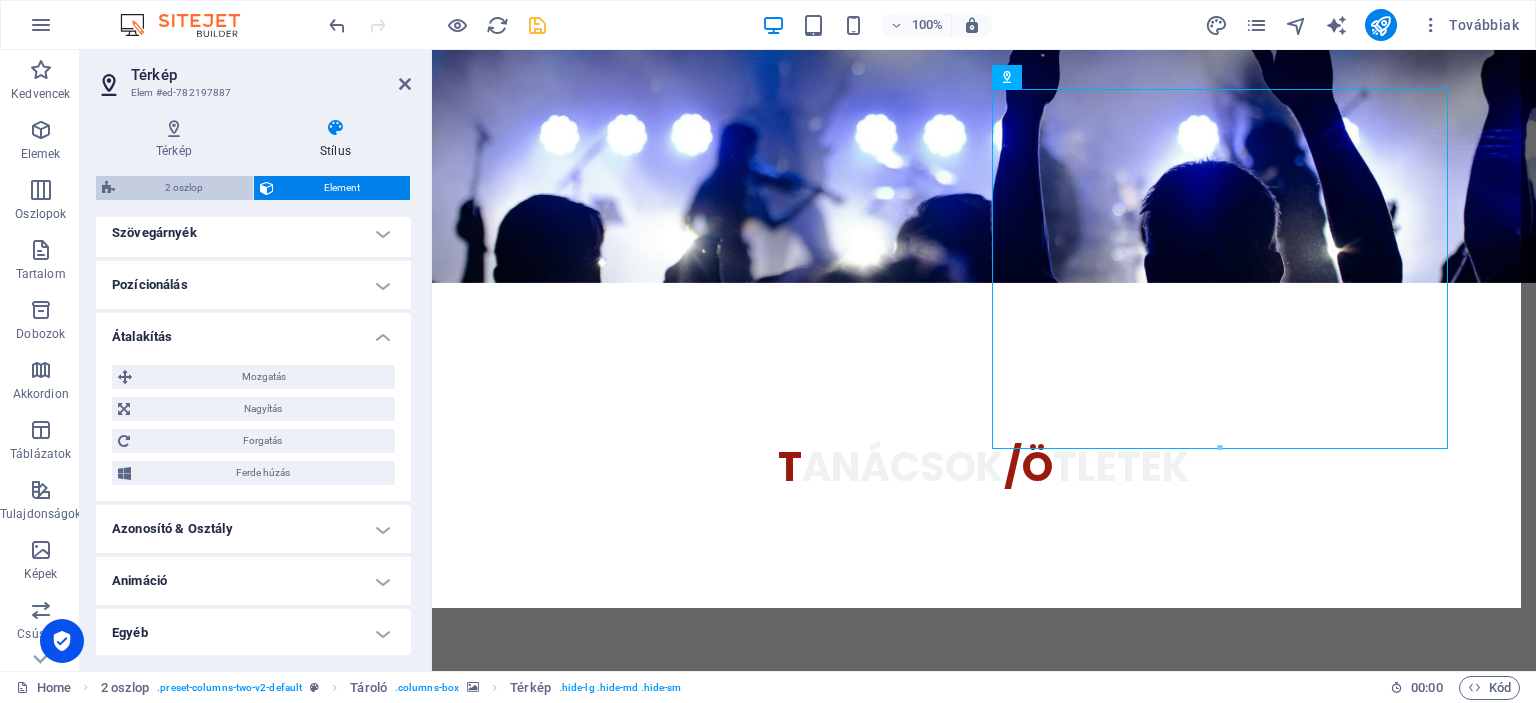 click on "2 oszlop" at bounding box center (184, 188) 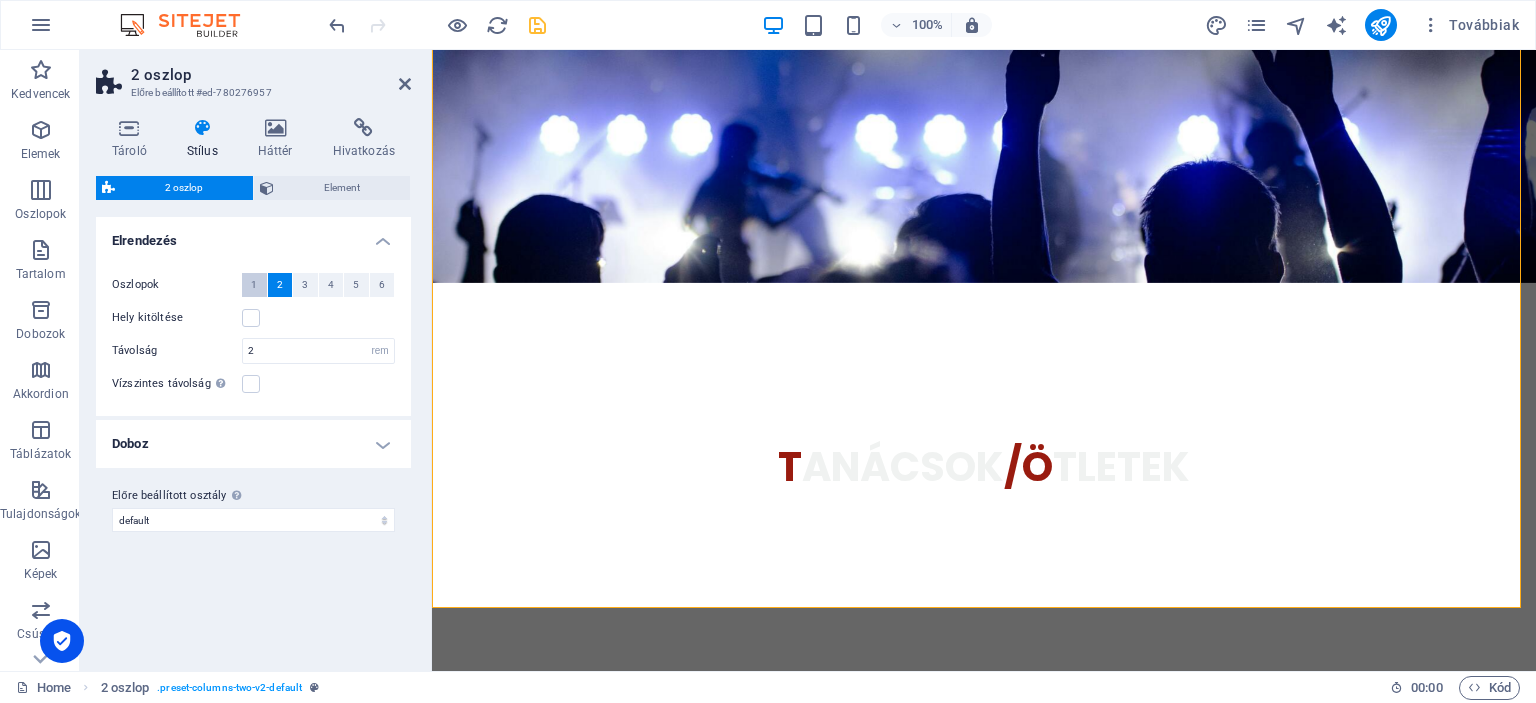click on "1" at bounding box center [254, 285] 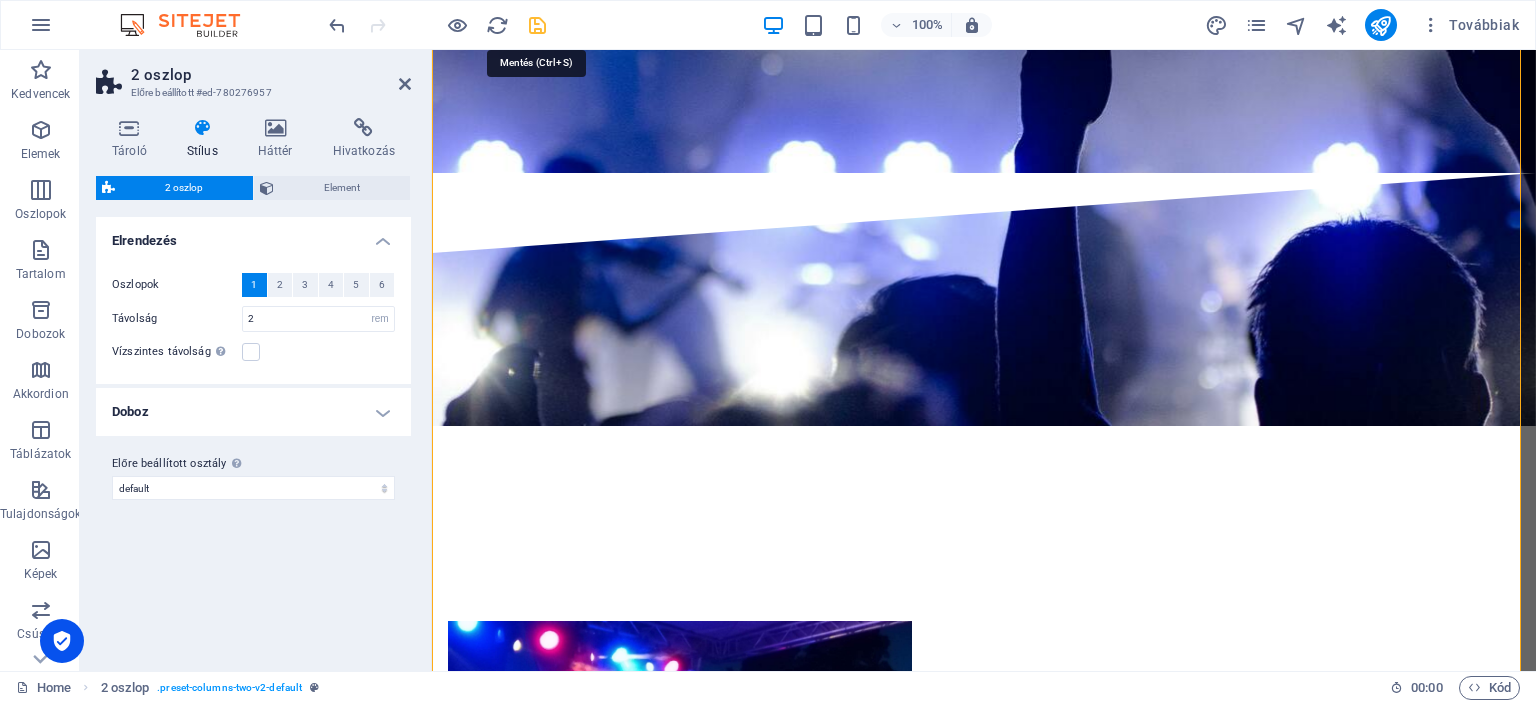 click at bounding box center [537, 25] 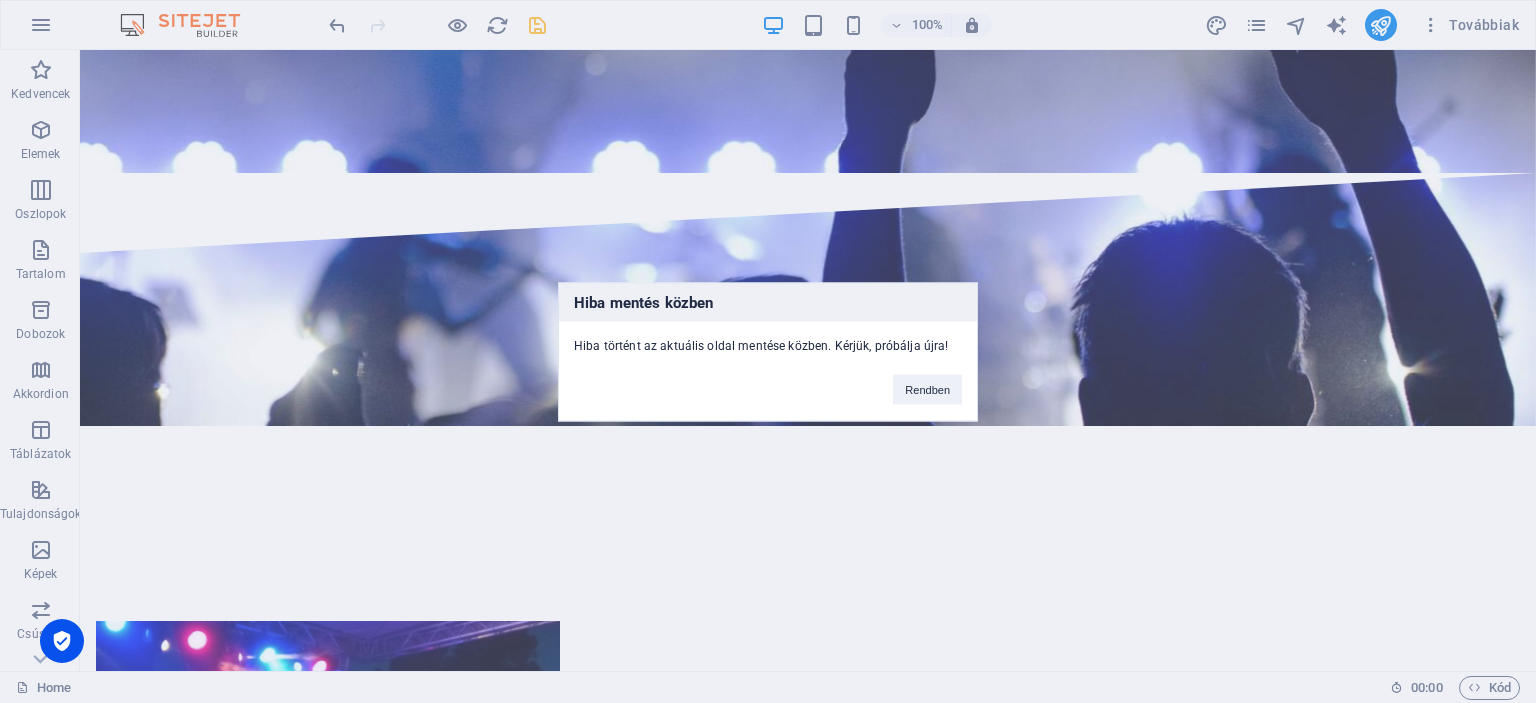 drag, startPoint x: 1532, startPoint y: 554, endPoint x: 1535, endPoint y: 579, distance: 25.179358 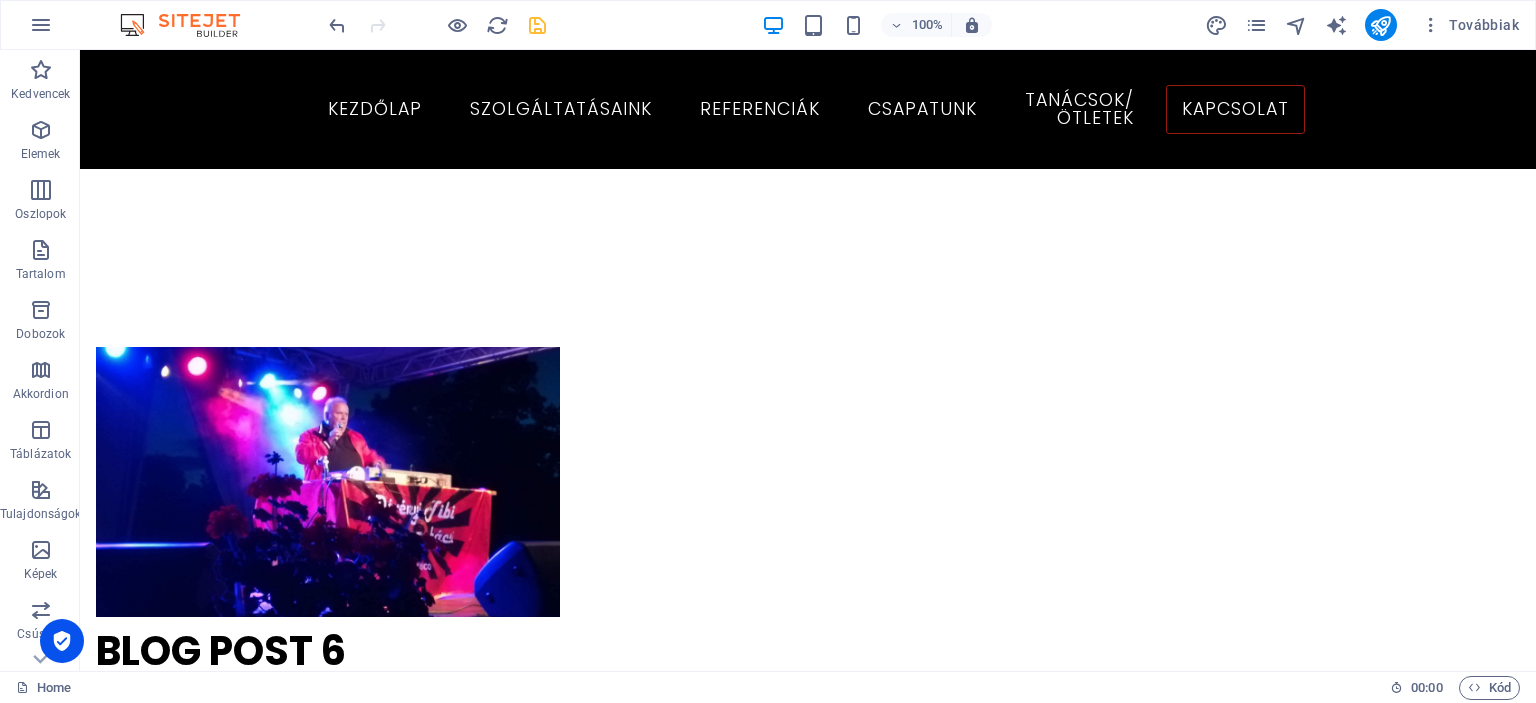 scroll, scrollTop: 7686, scrollLeft: 0, axis: vertical 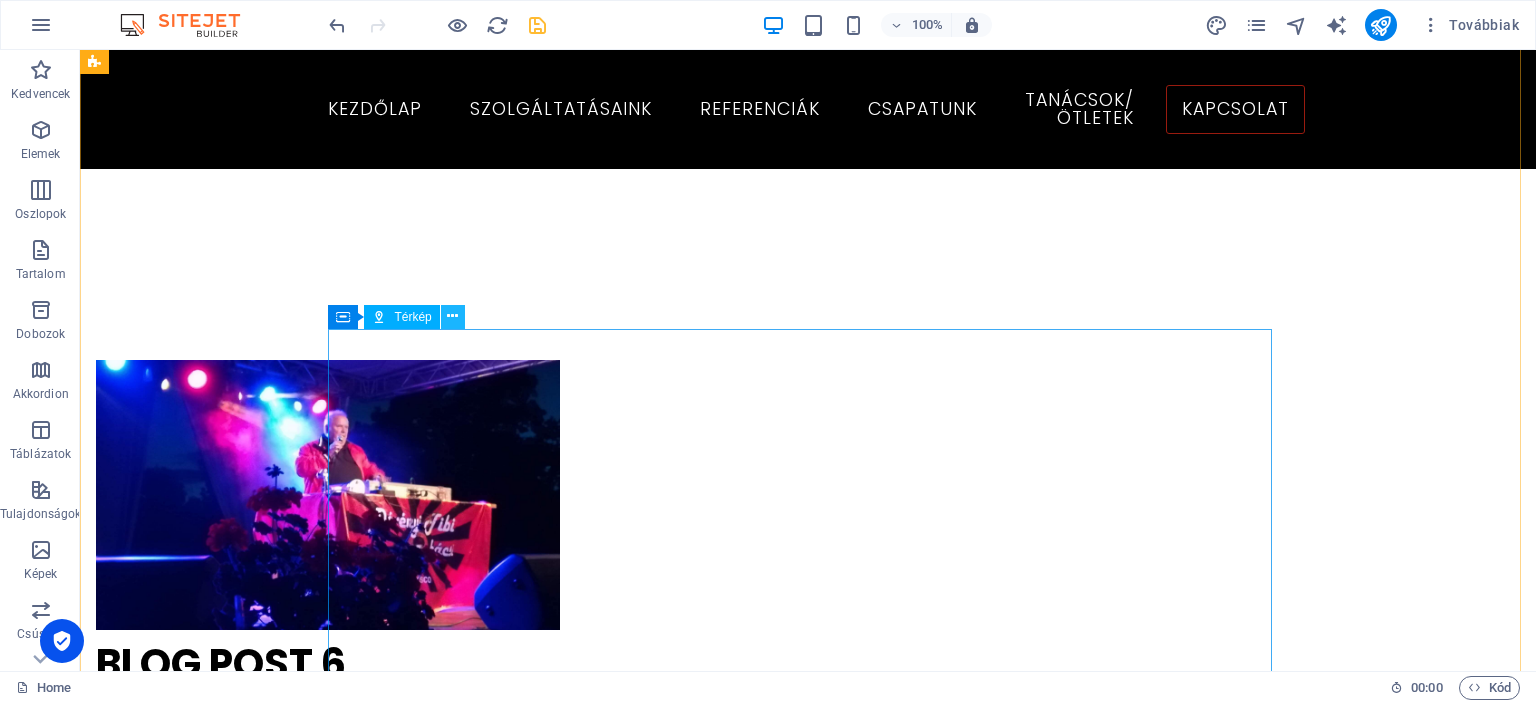 click at bounding box center [452, 316] 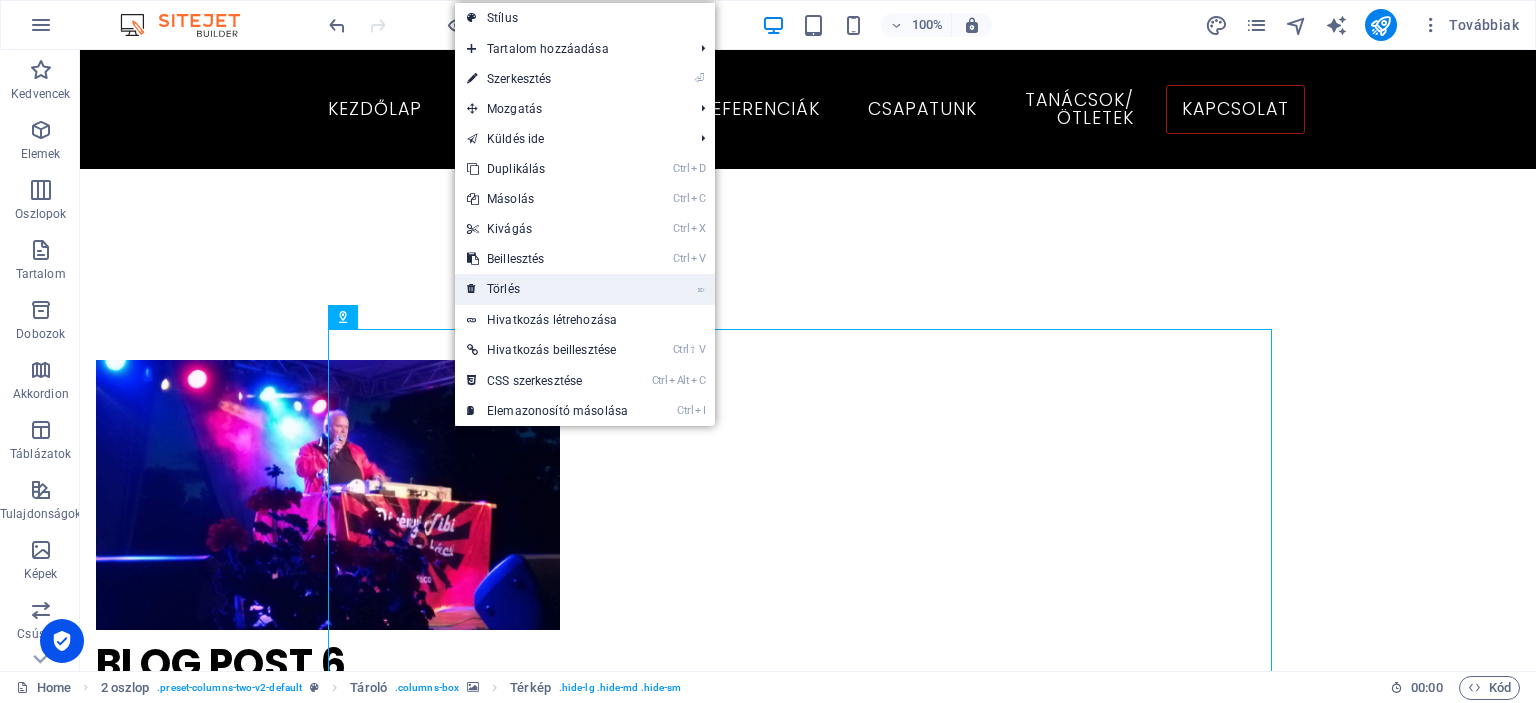 click on "⌦  Törlés" at bounding box center [547, 289] 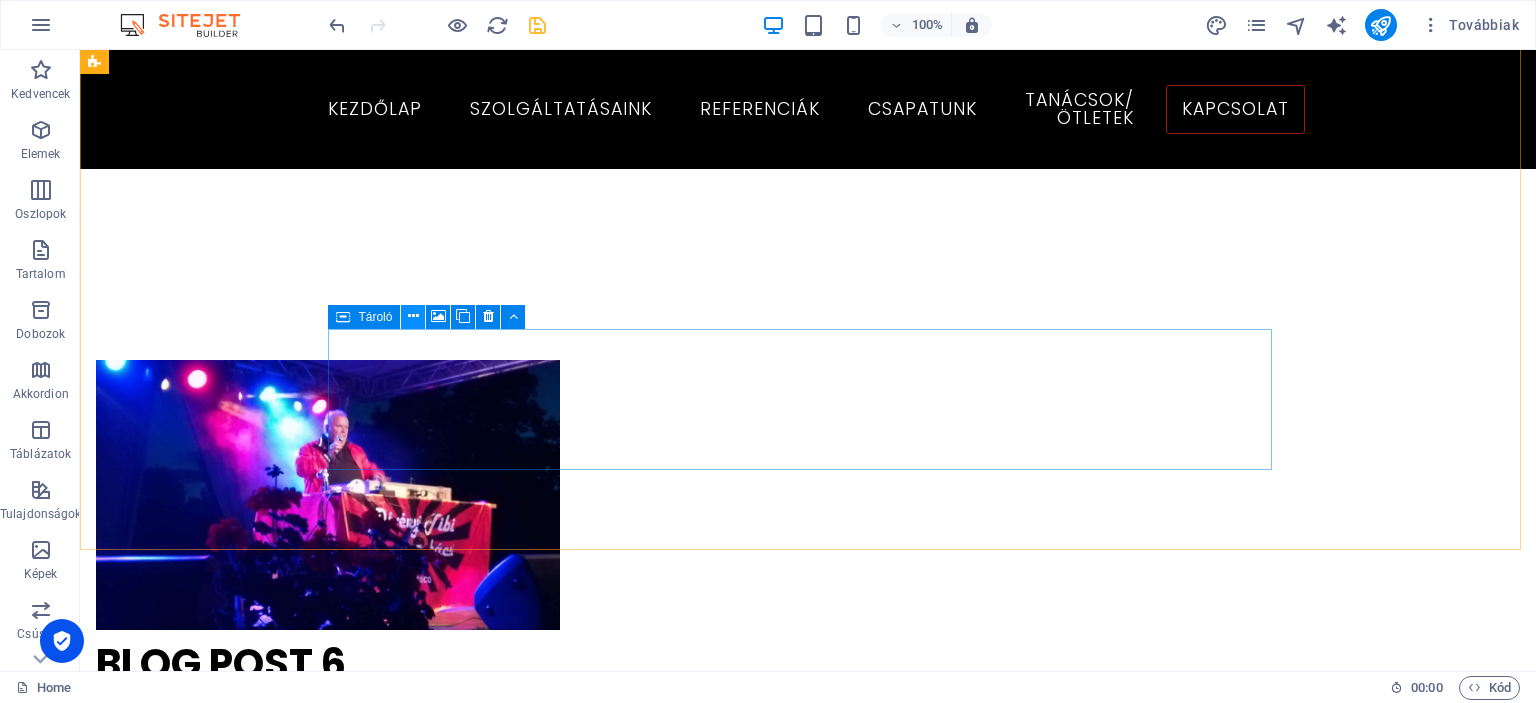 click at bounding box center [413, 316] 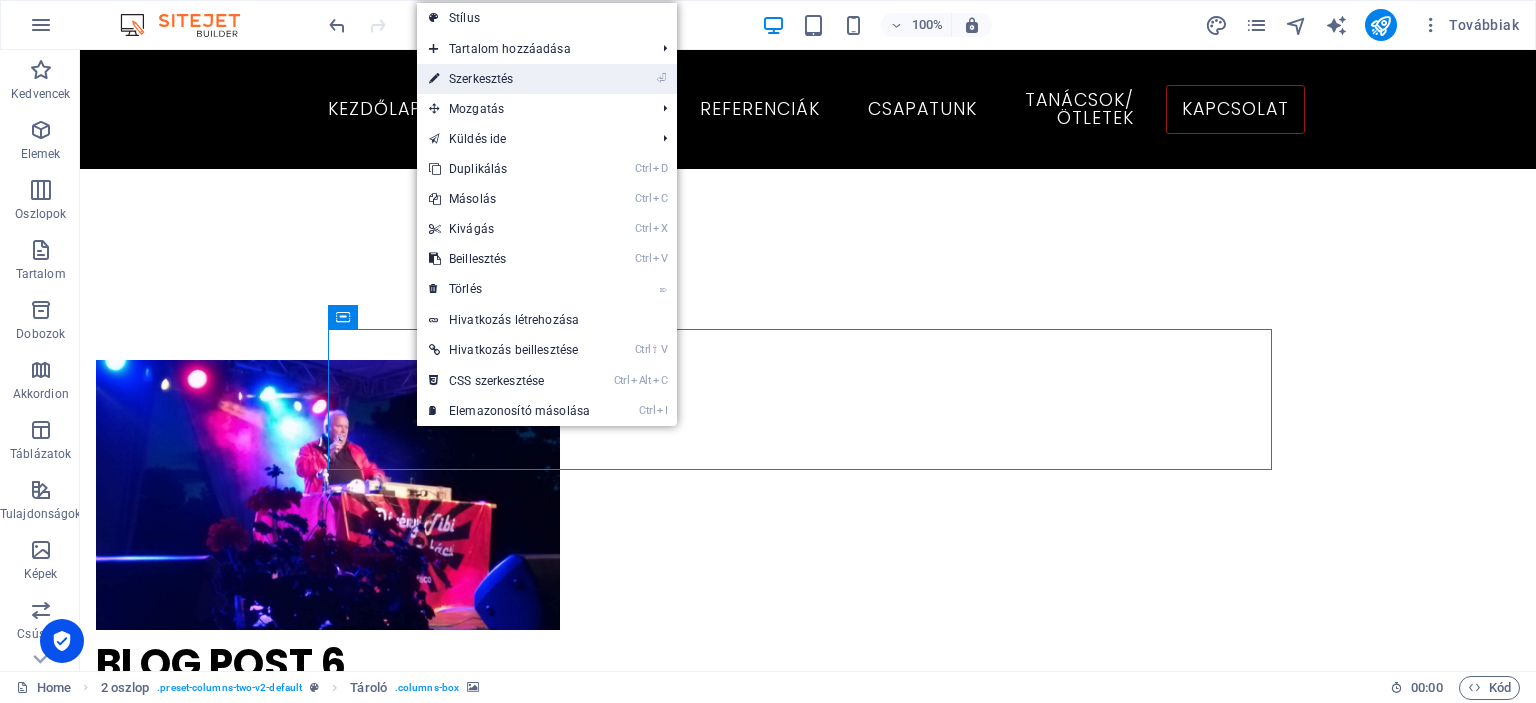 click on "⏎  Szerkesztés" at bounding box center [509, 79] 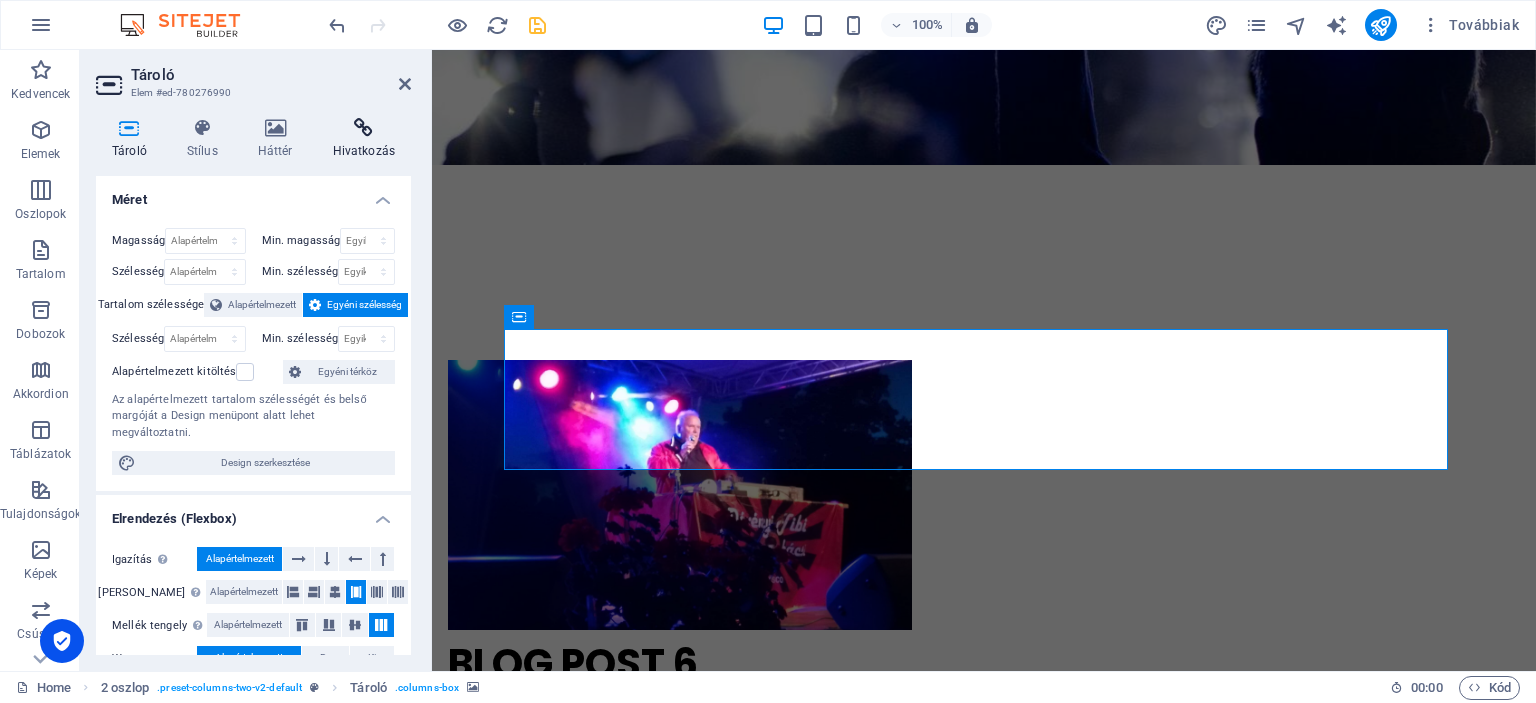 click at bounding box center [364, 128] 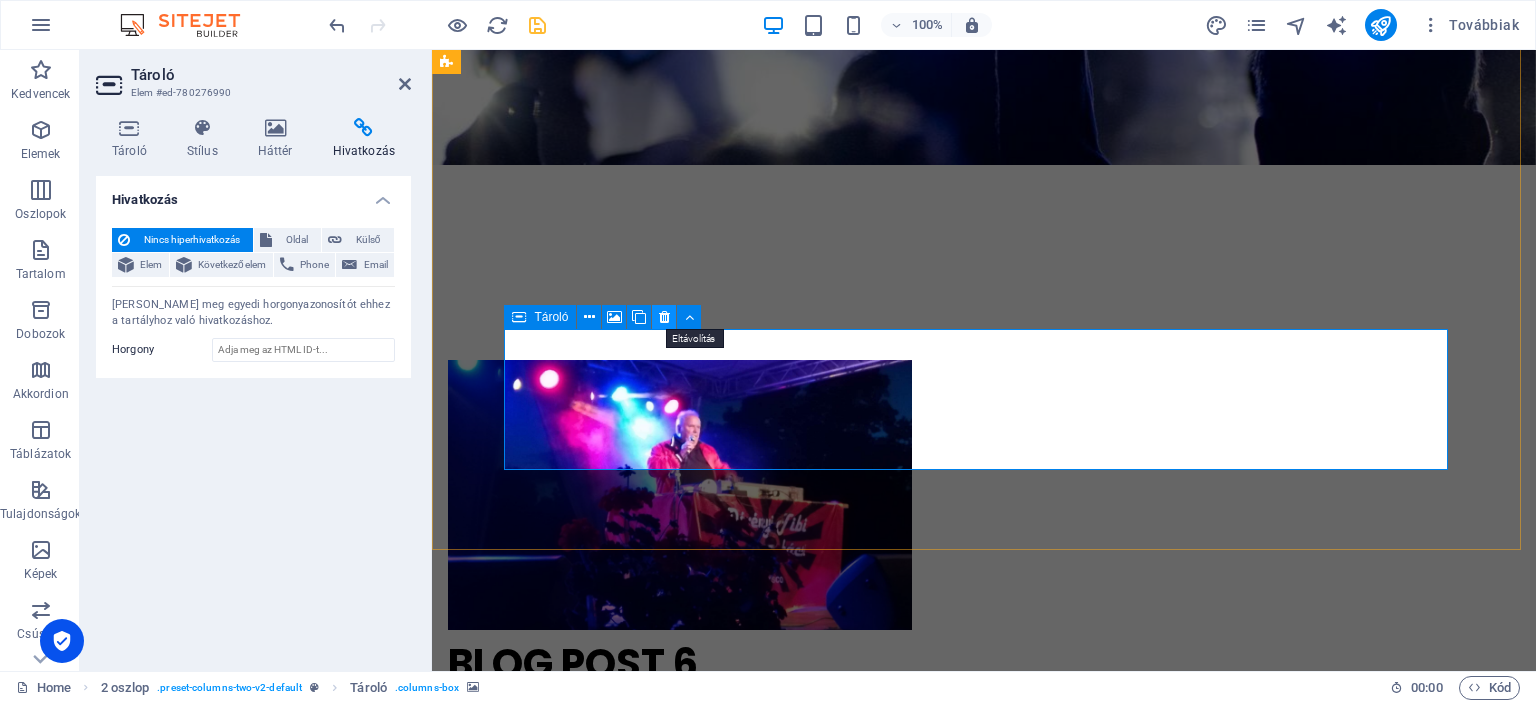 click at bounding box center (664, 317) 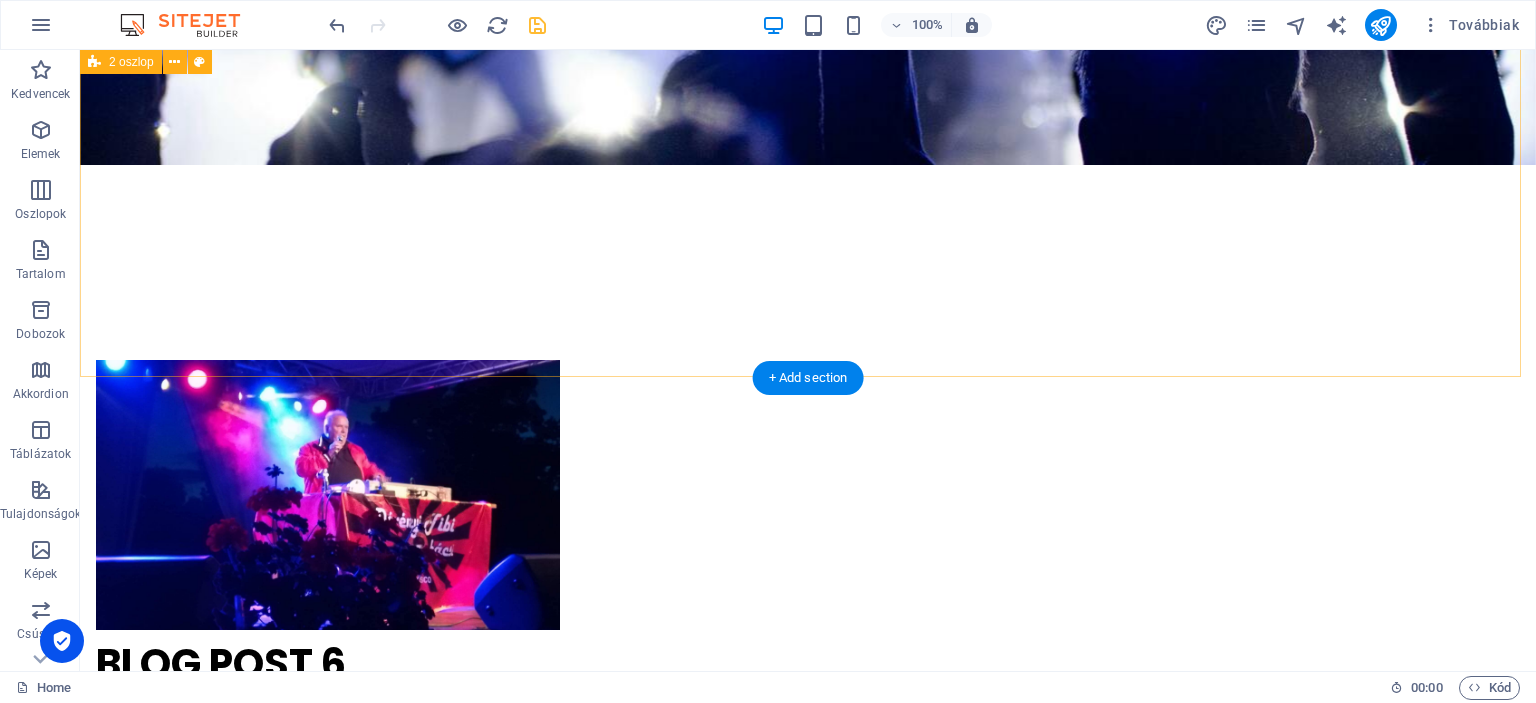 click on "[PERSON_NAME] és megértettem az adatvédelmi irányelveket. Nicht lesbar? Neu generieren Submit" at bounding box center [808, 6562] 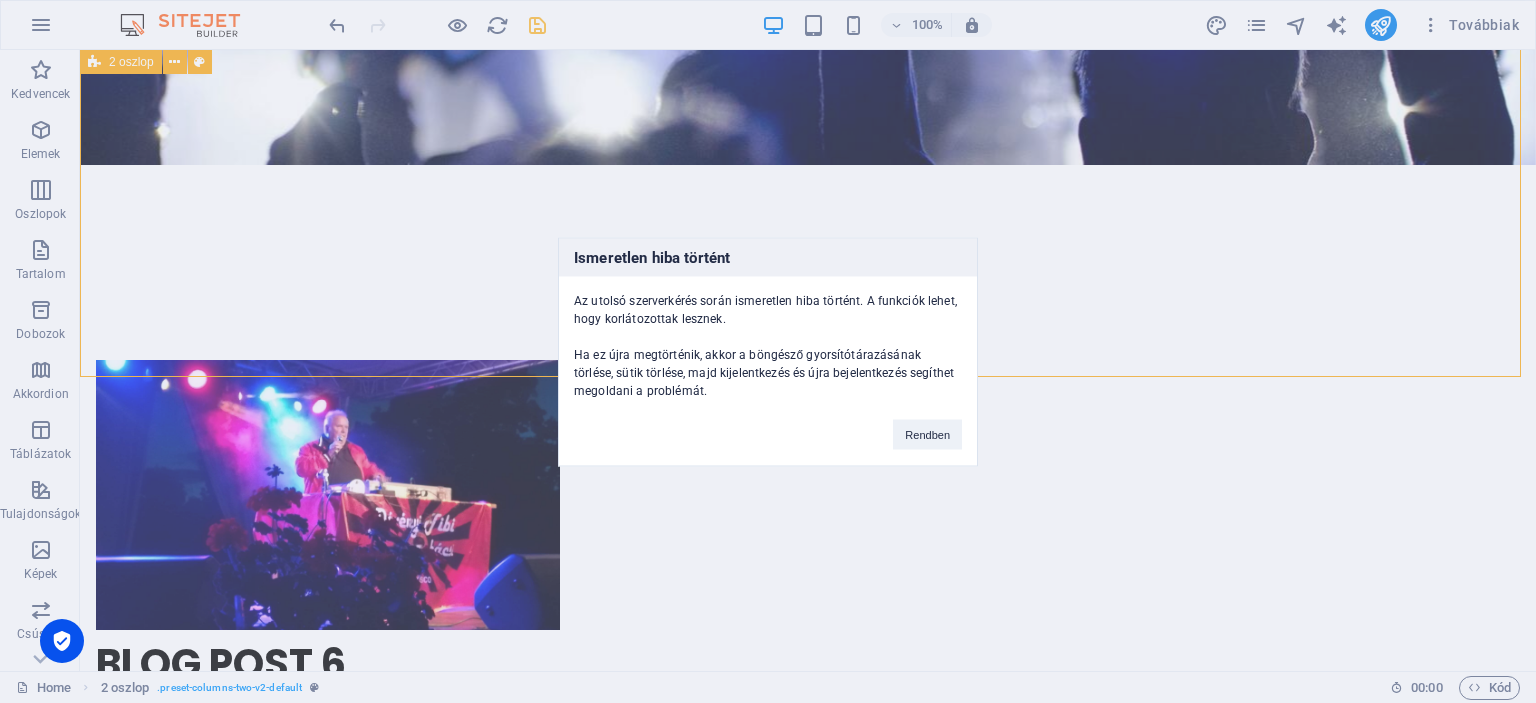 drag, startPoint x: 1036, startPoint y: 269, endPoint x: 1116, endPoint y: 319, distance: 94.33981 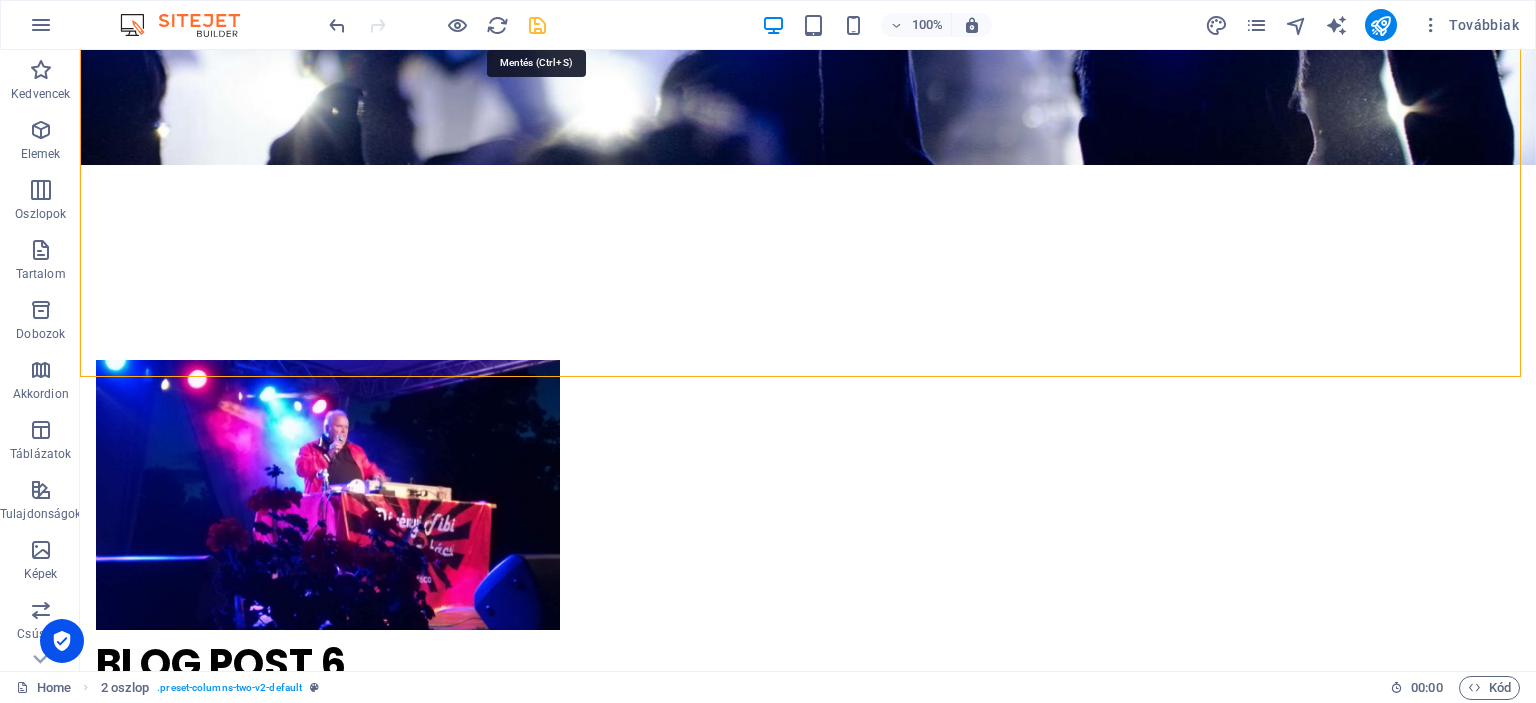 click at bounding box center [537, 25] 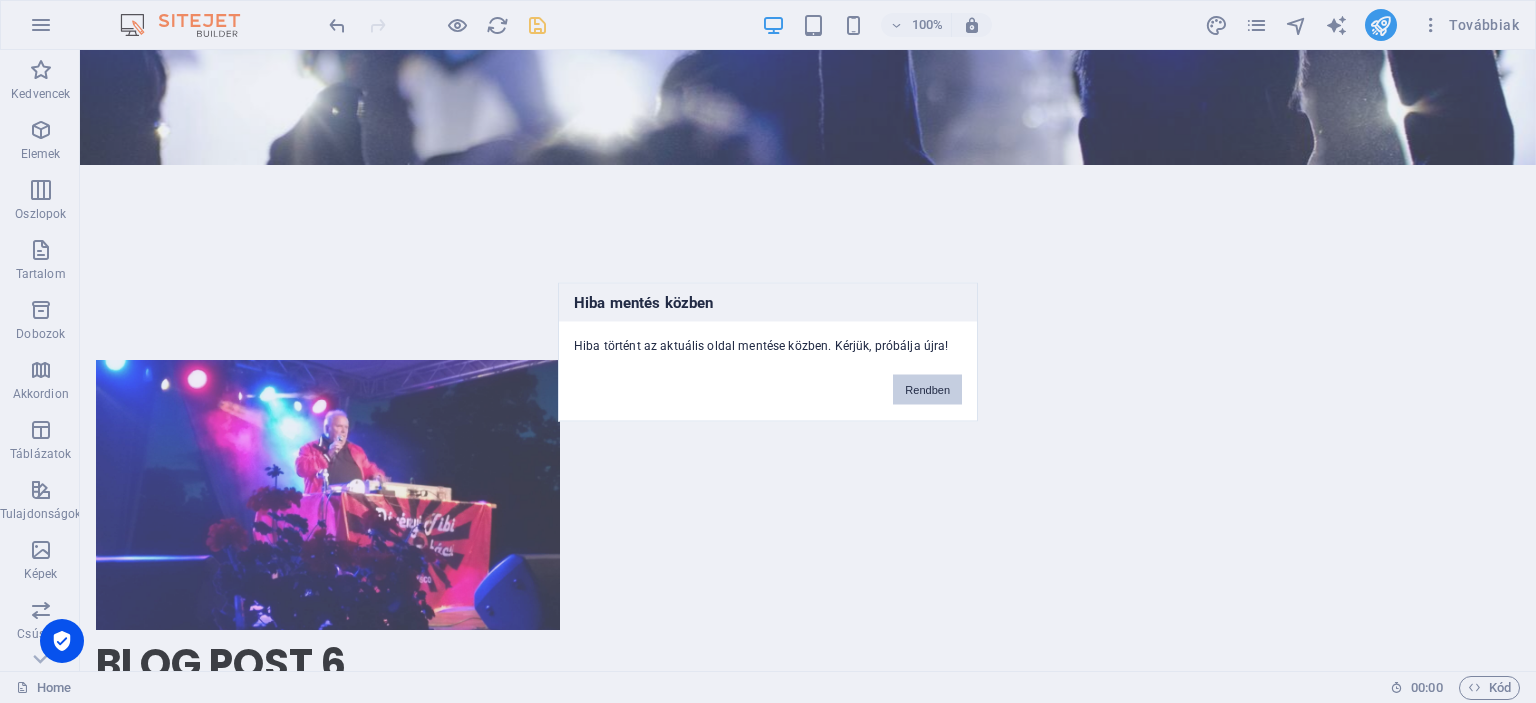 click on "Rendben" at bounding box center (927, 389) 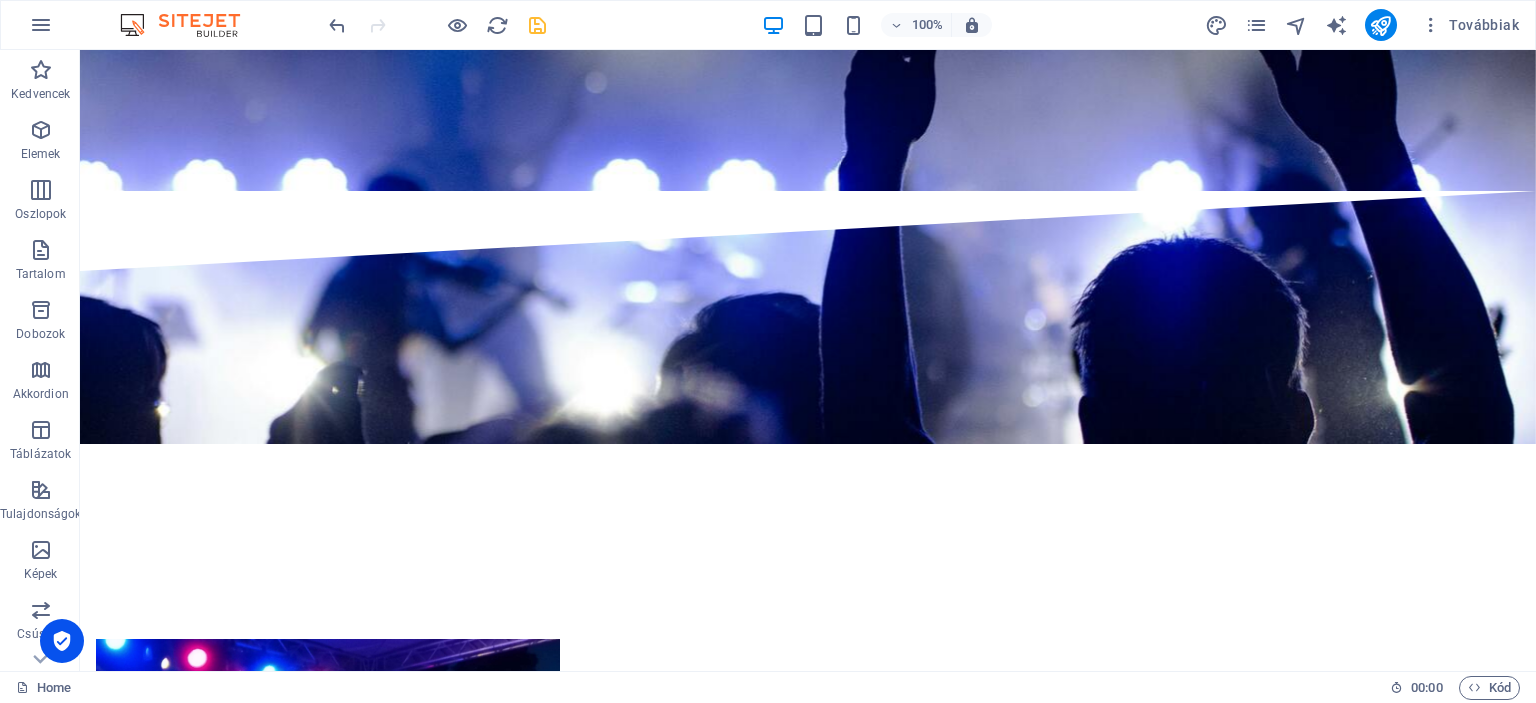 scroll, scrollTop: 7419, scrollLeft: 0, axis: vertical 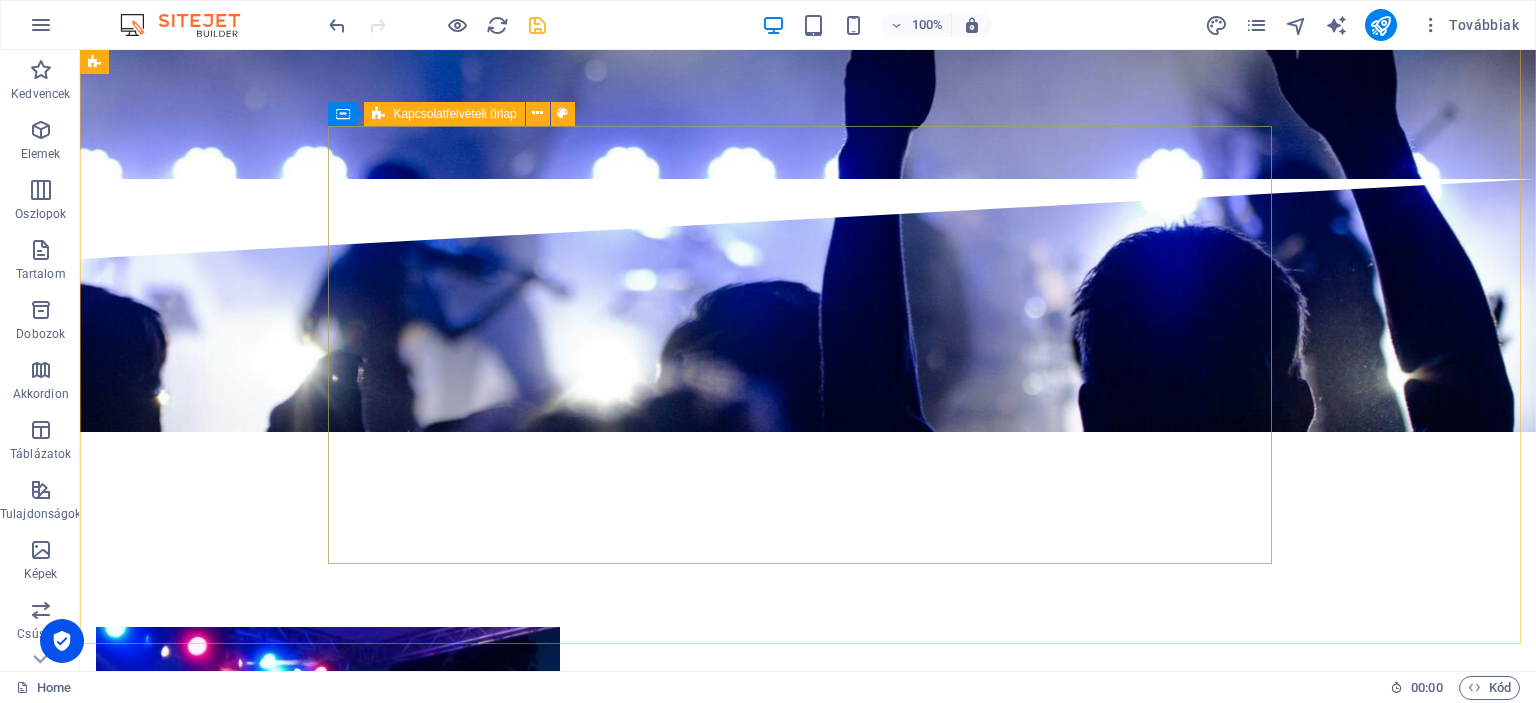 click at bounding box center (378, 114) 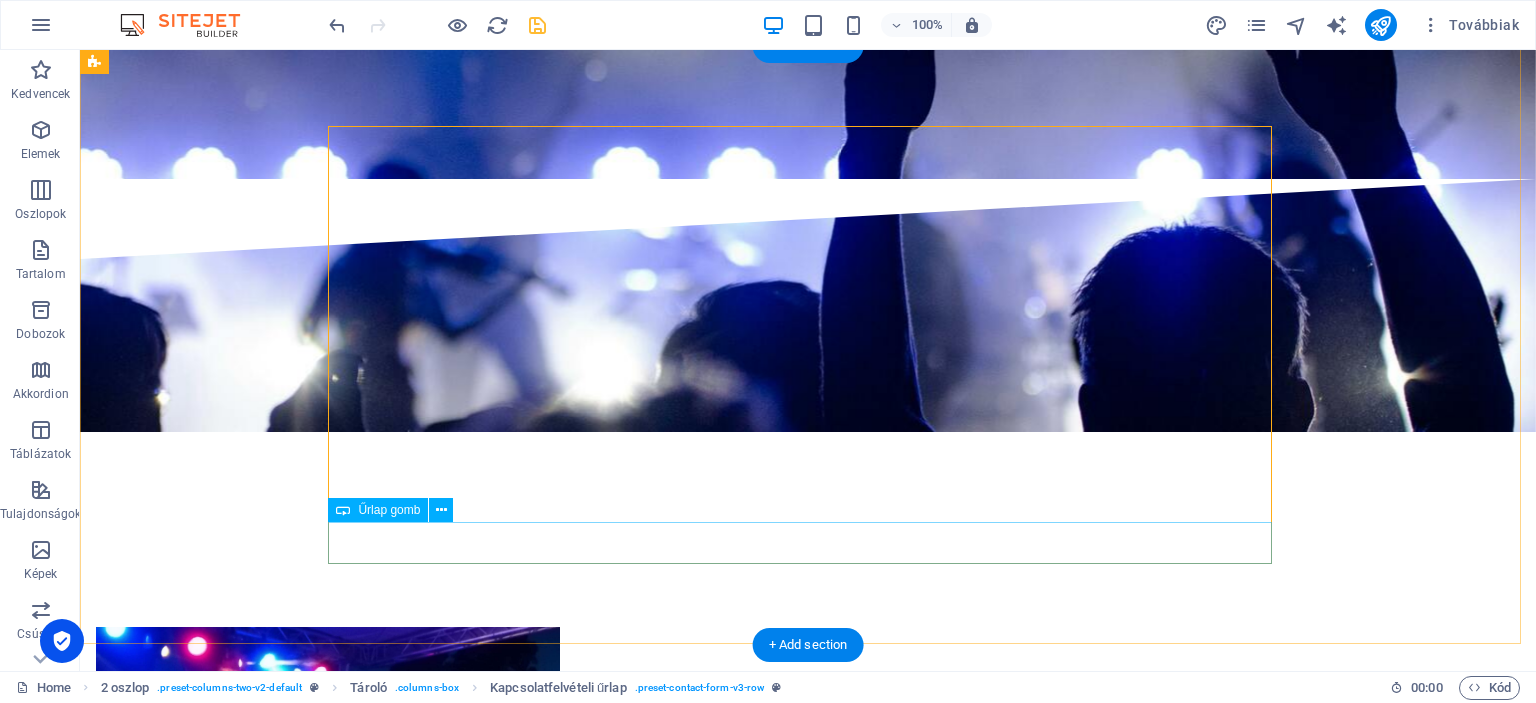click on "Submit" at bounding box center (568, 7036) 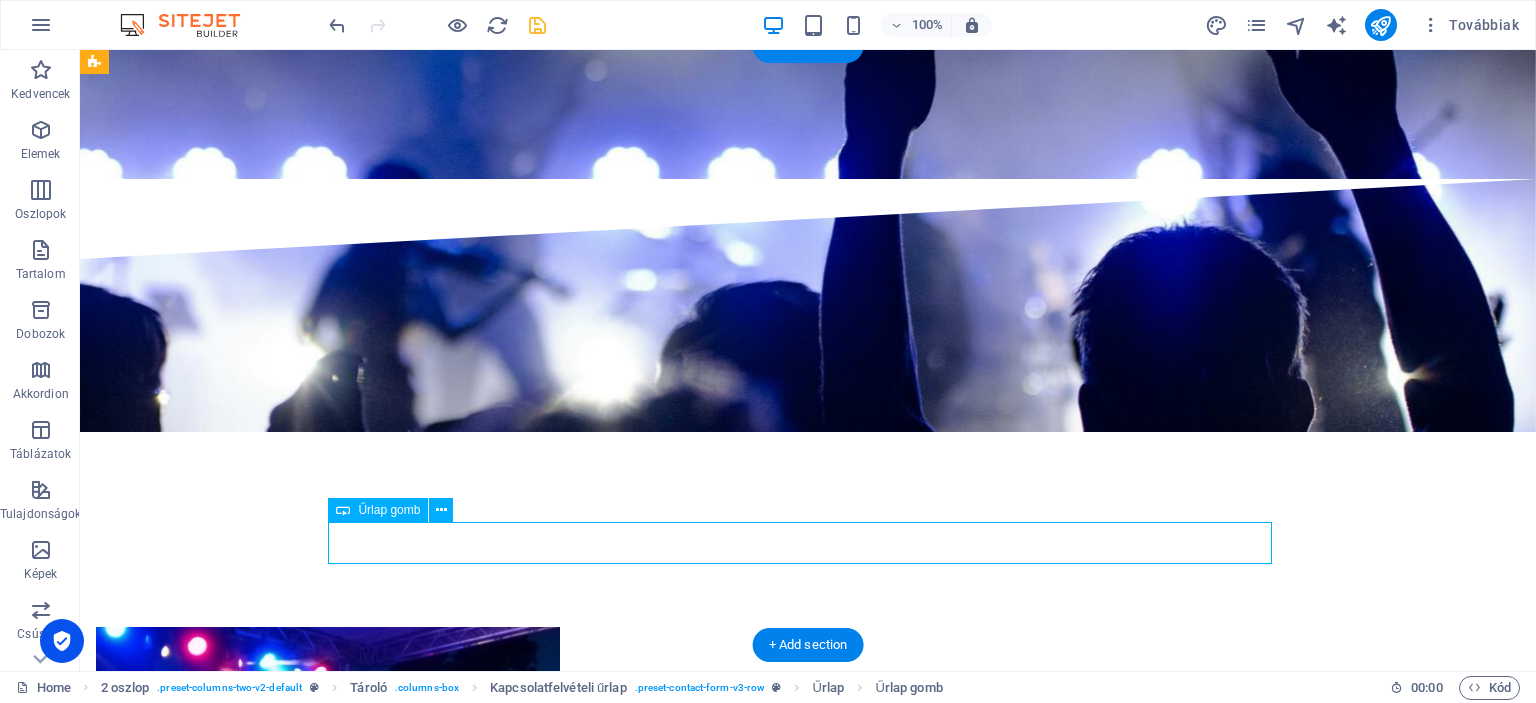 click on "Submit" at bounding box center [568, 7036] 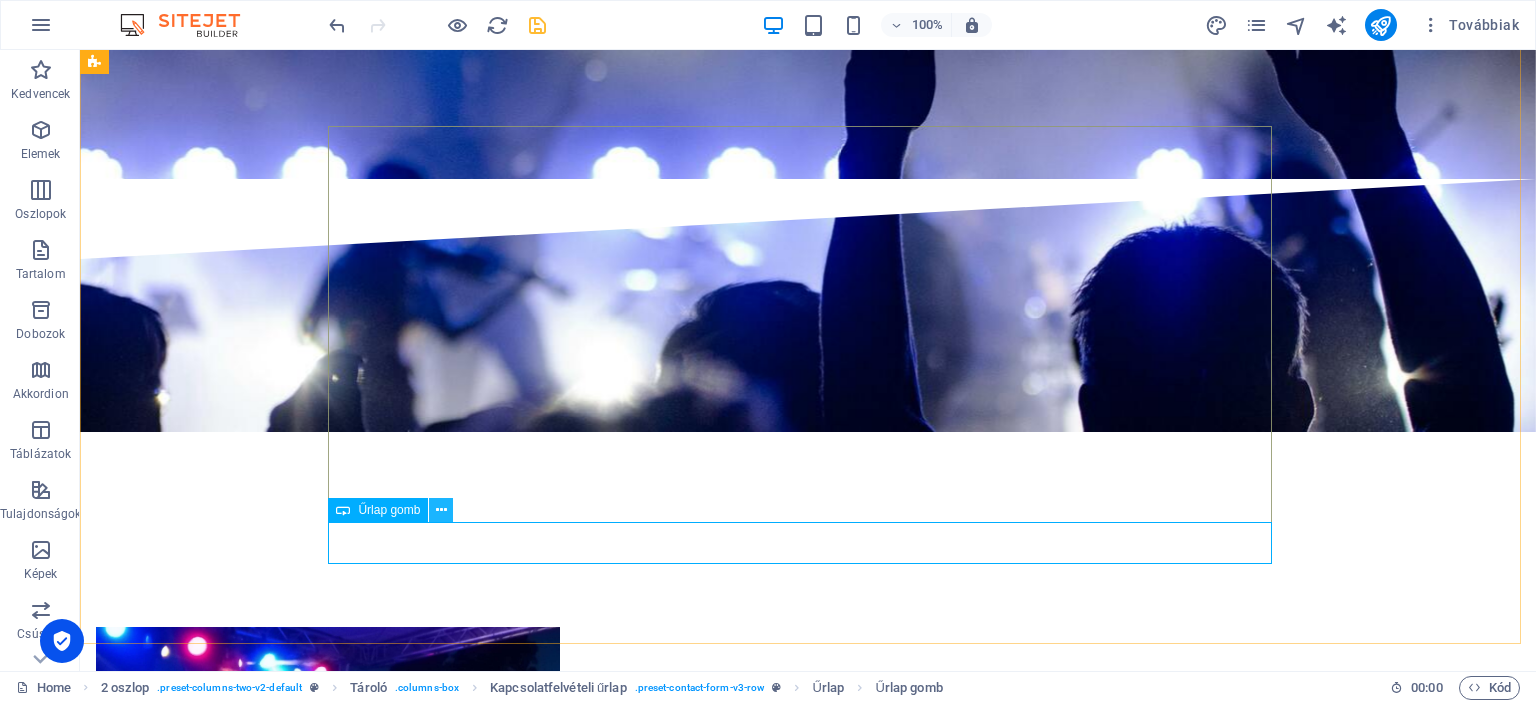 click at bounding box center [441, 510] 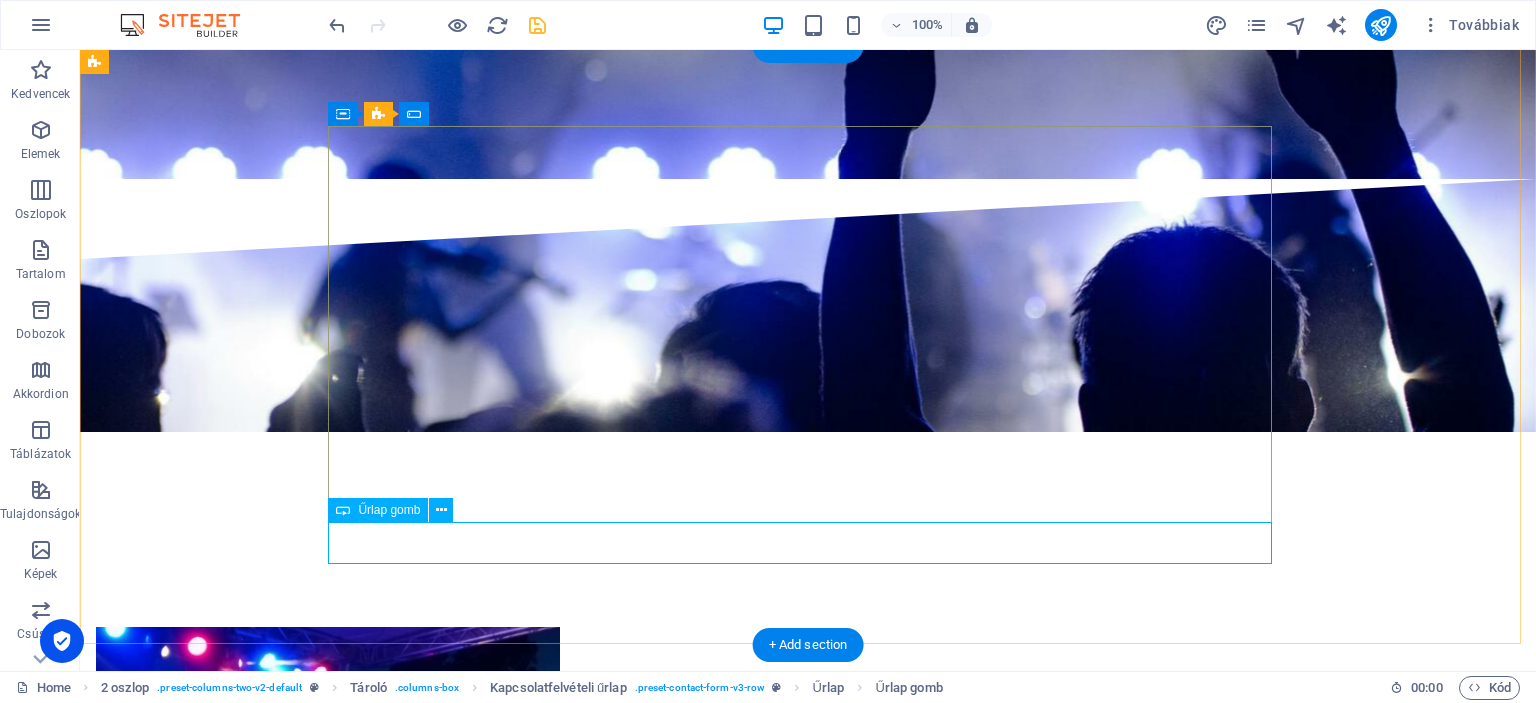 click on "Submit" at bounding box center [568, 7036] 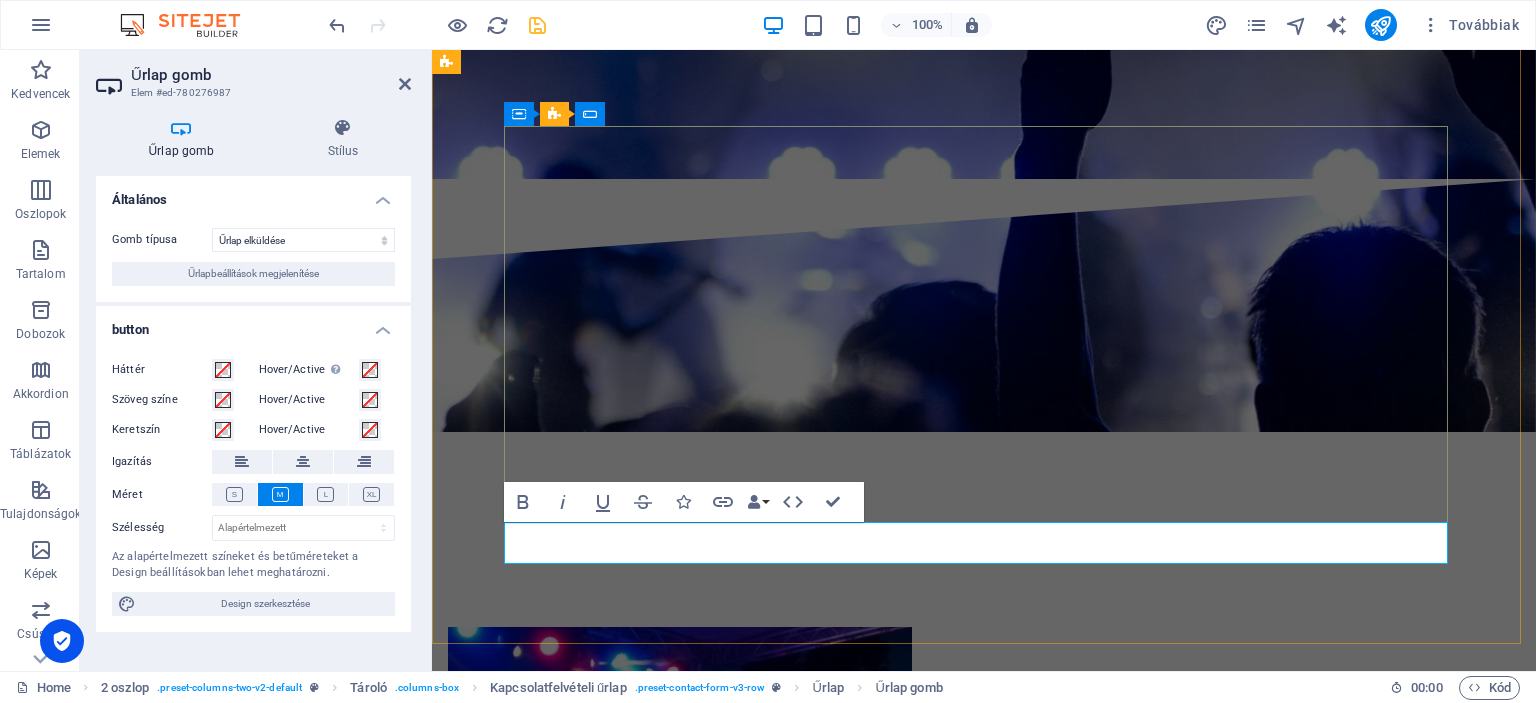 type on "Absenden" 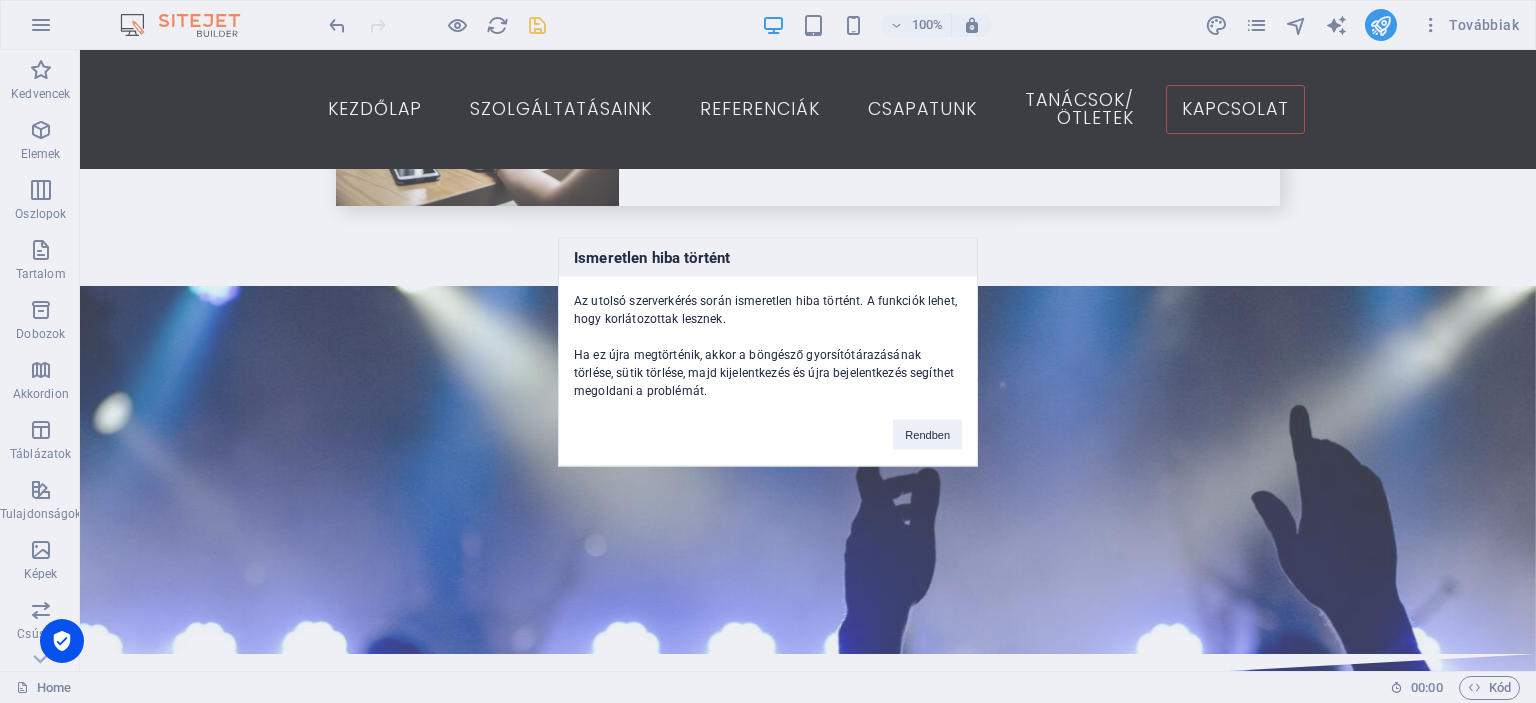 scroll, scrollTop: 6873, scrollLeft: 0, axis: vertical 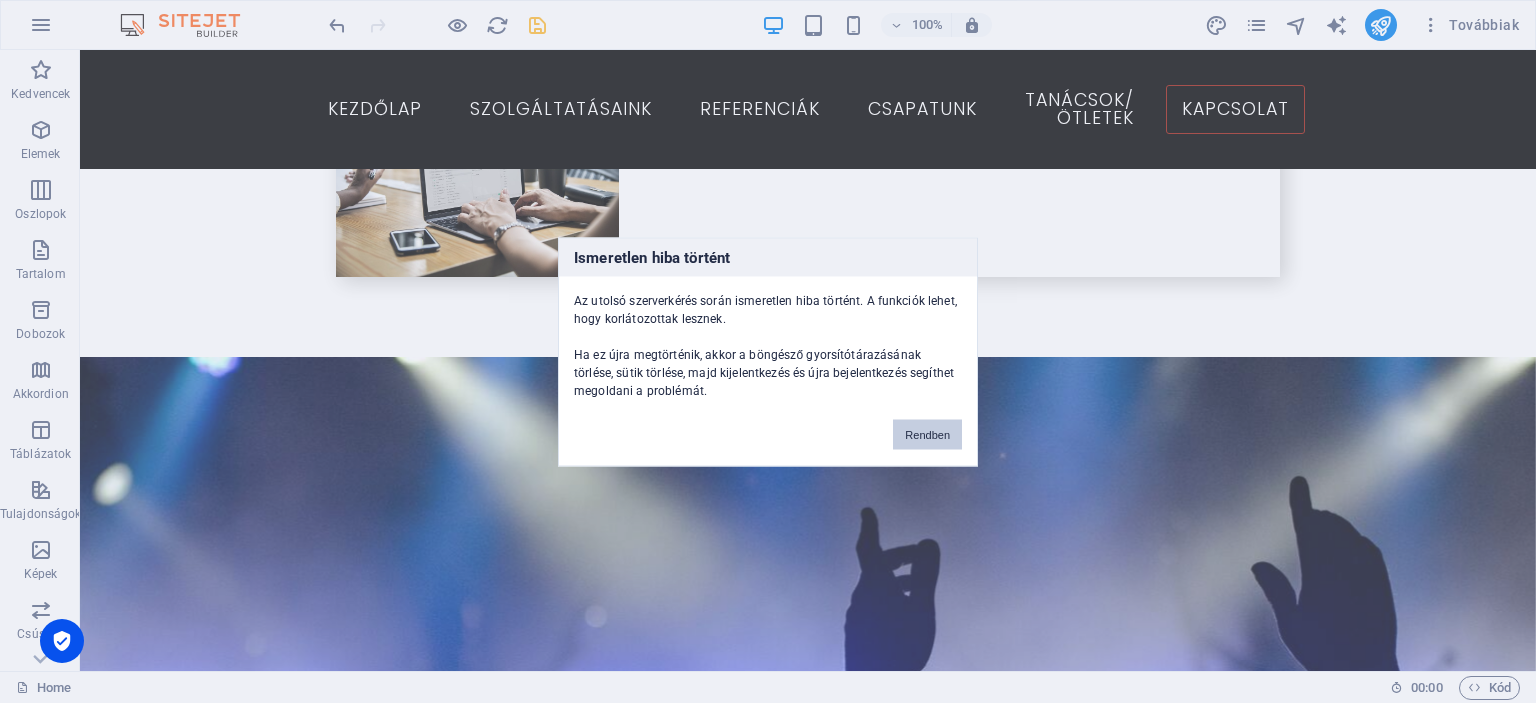 click on "Rendben" at bounding box center [927, 434] 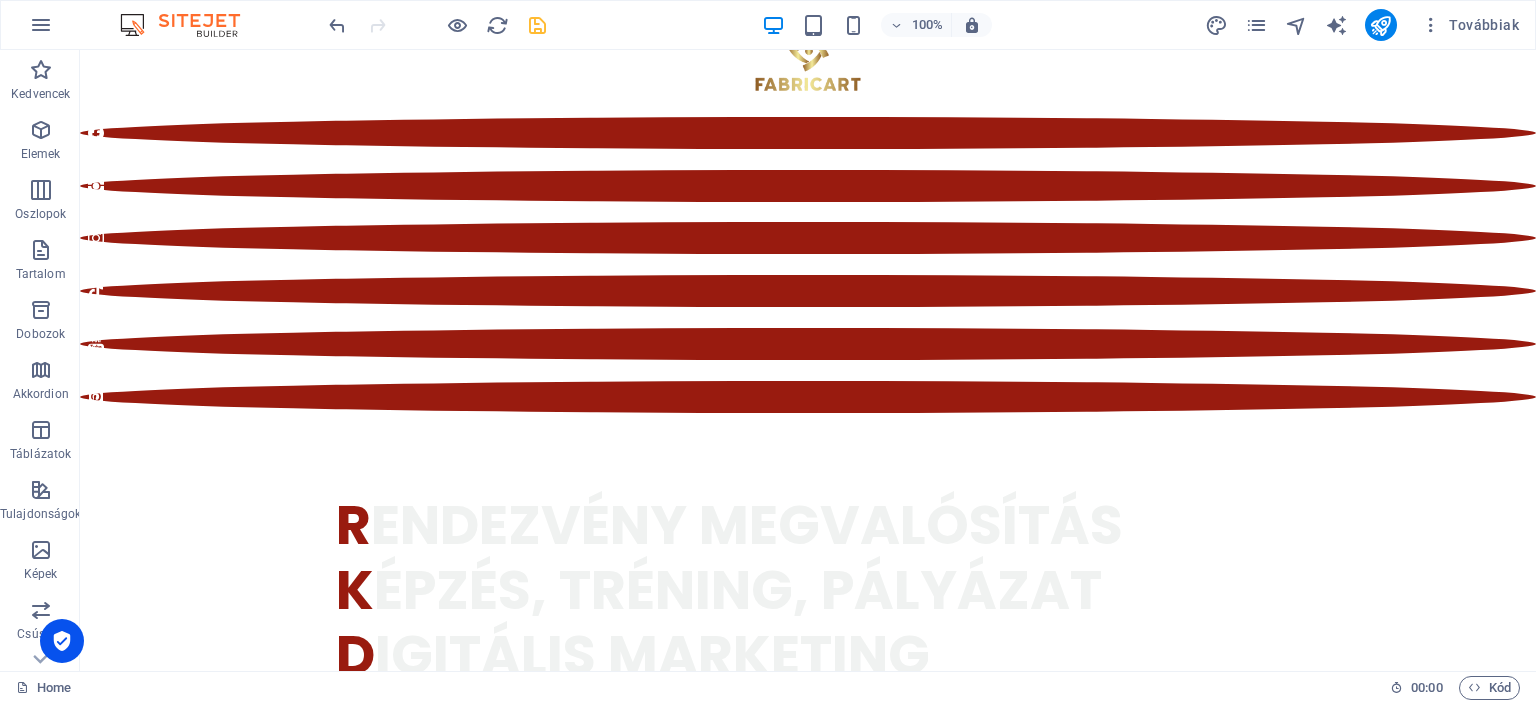 scroll, scrollTop: 0, scrollLeft: 0, axis: both 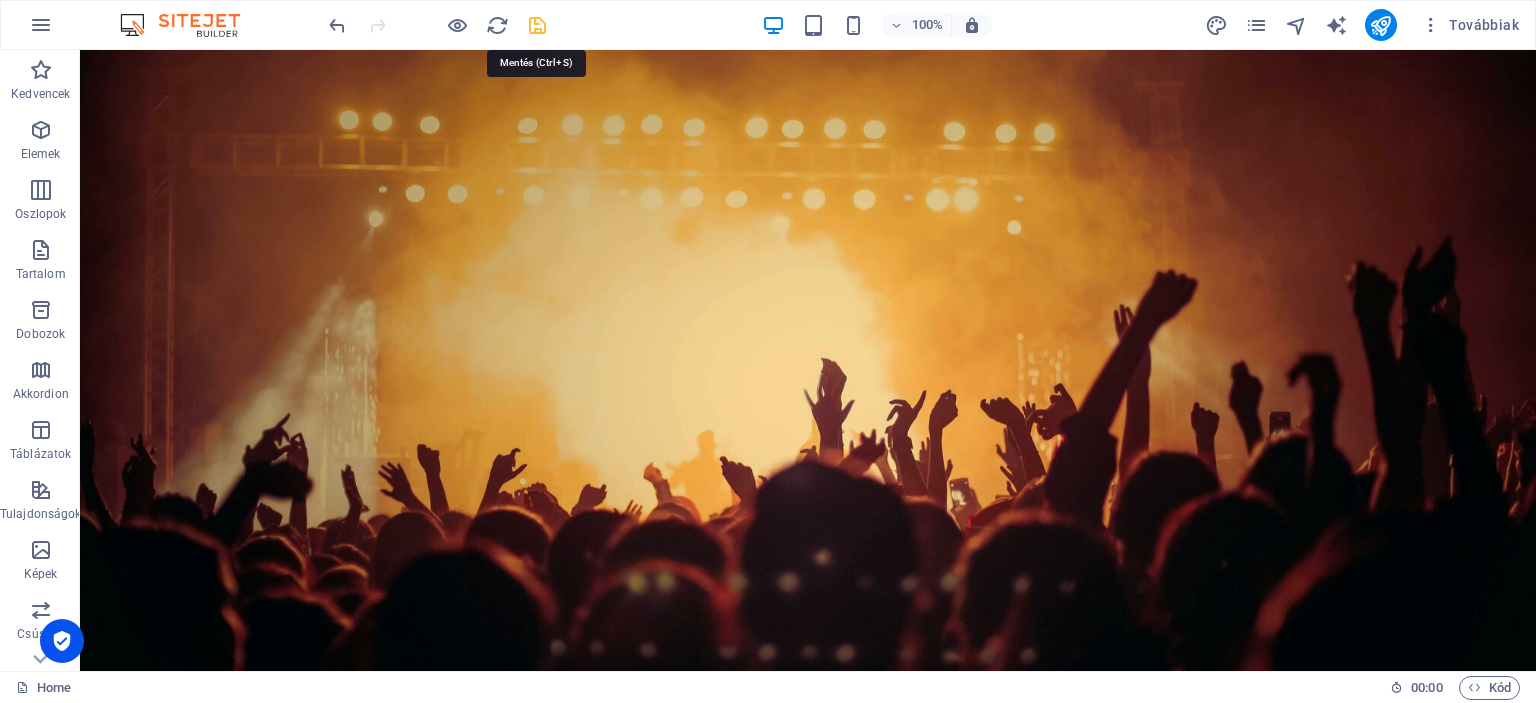 click at bounding box center [537, 25] 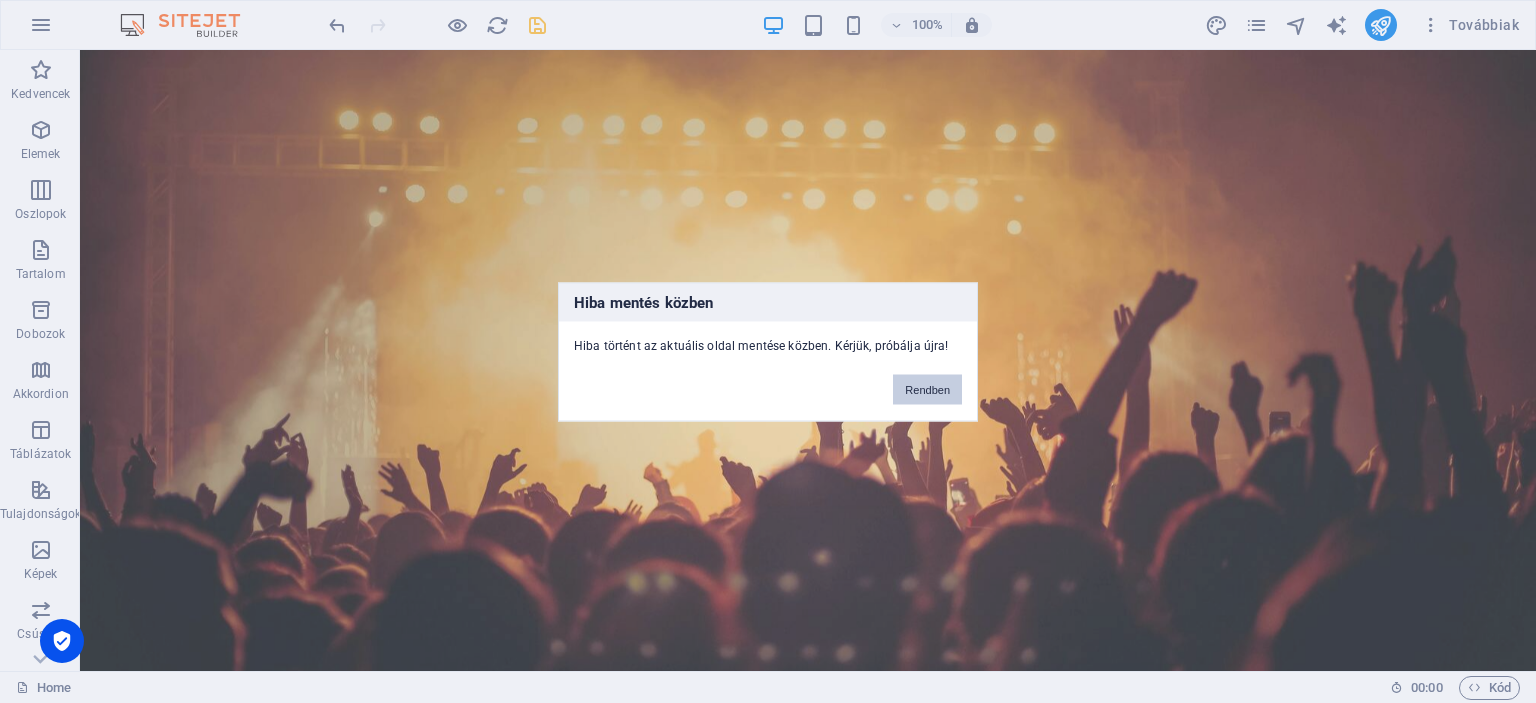 click on "Rendben" at bounding box center (927, 389) 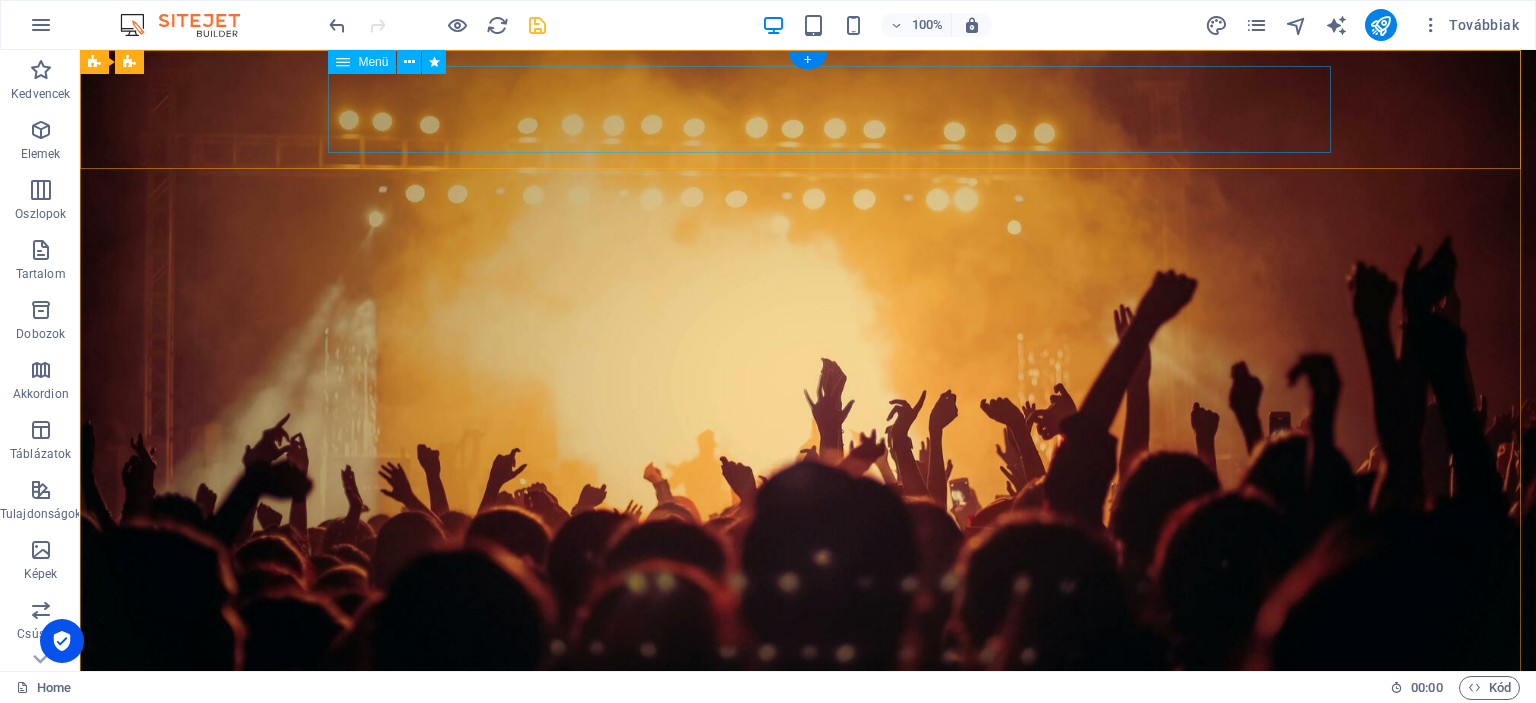click on "Kezdőlap Szolgáltatásaink Referenciák Csapatunk tanácsok/Ötletek Kapcsolat" at bounding box center (808, 803) 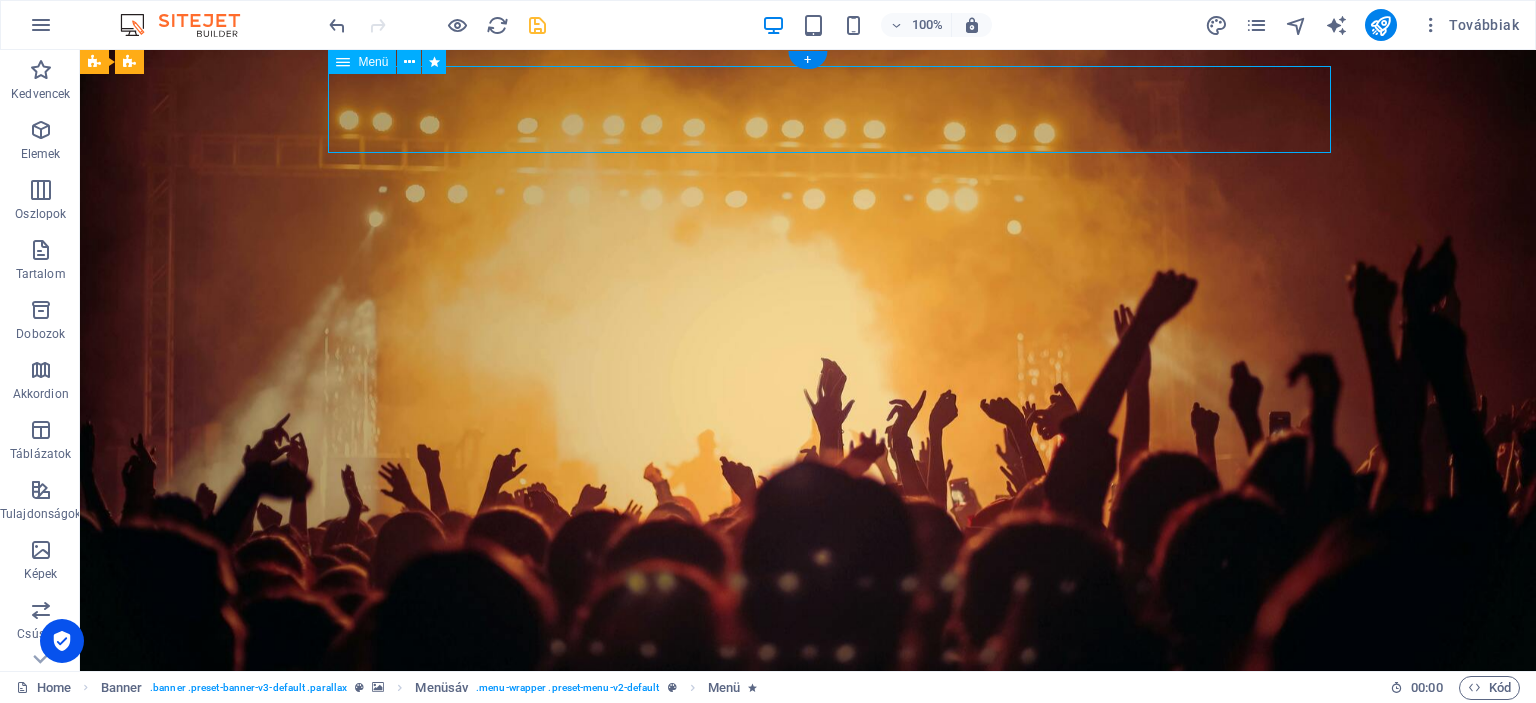 click on "Kezdőlap Szolgáltatásaink Referenciák Csapatunk tanácsok/Ötletek Kapcsolat" at bounding box center [808, 803] 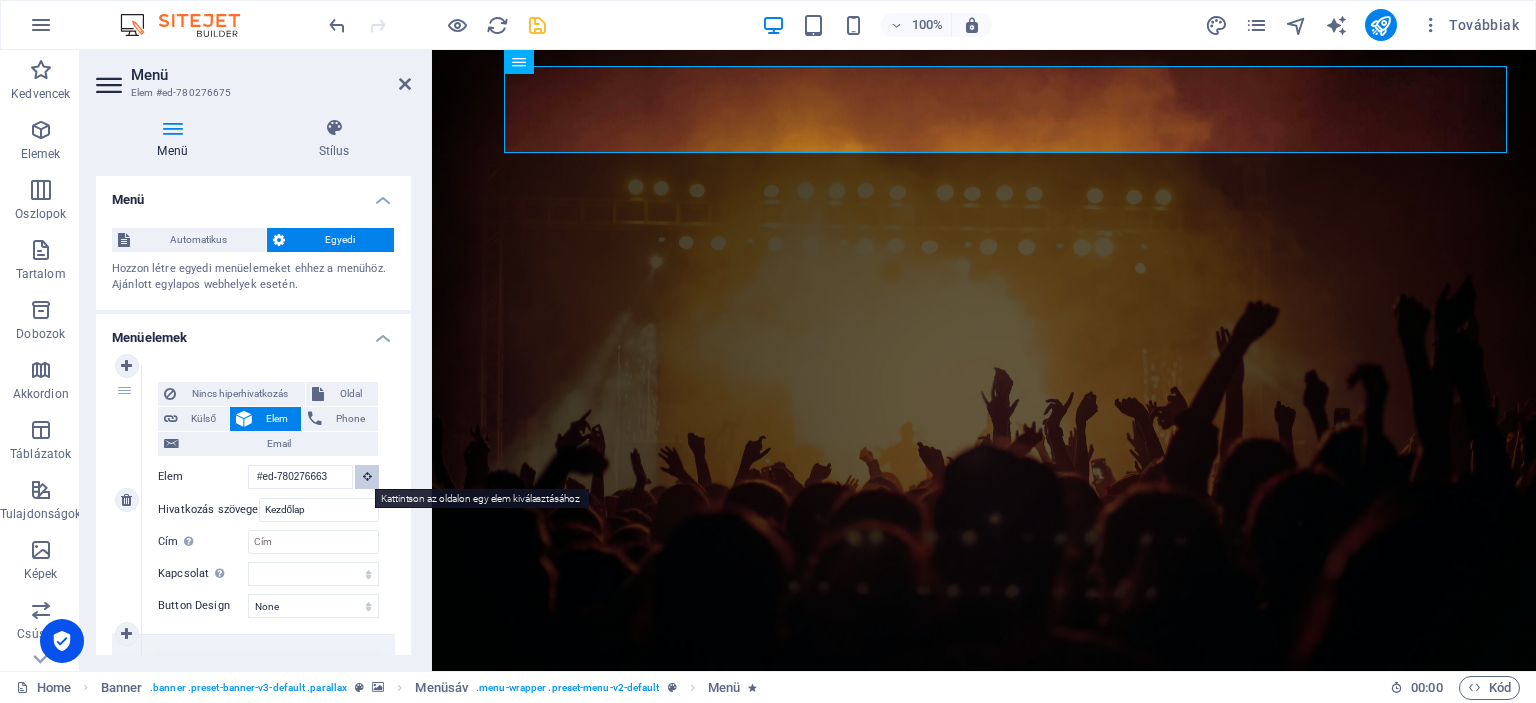 click at bounding box center (367, 476) 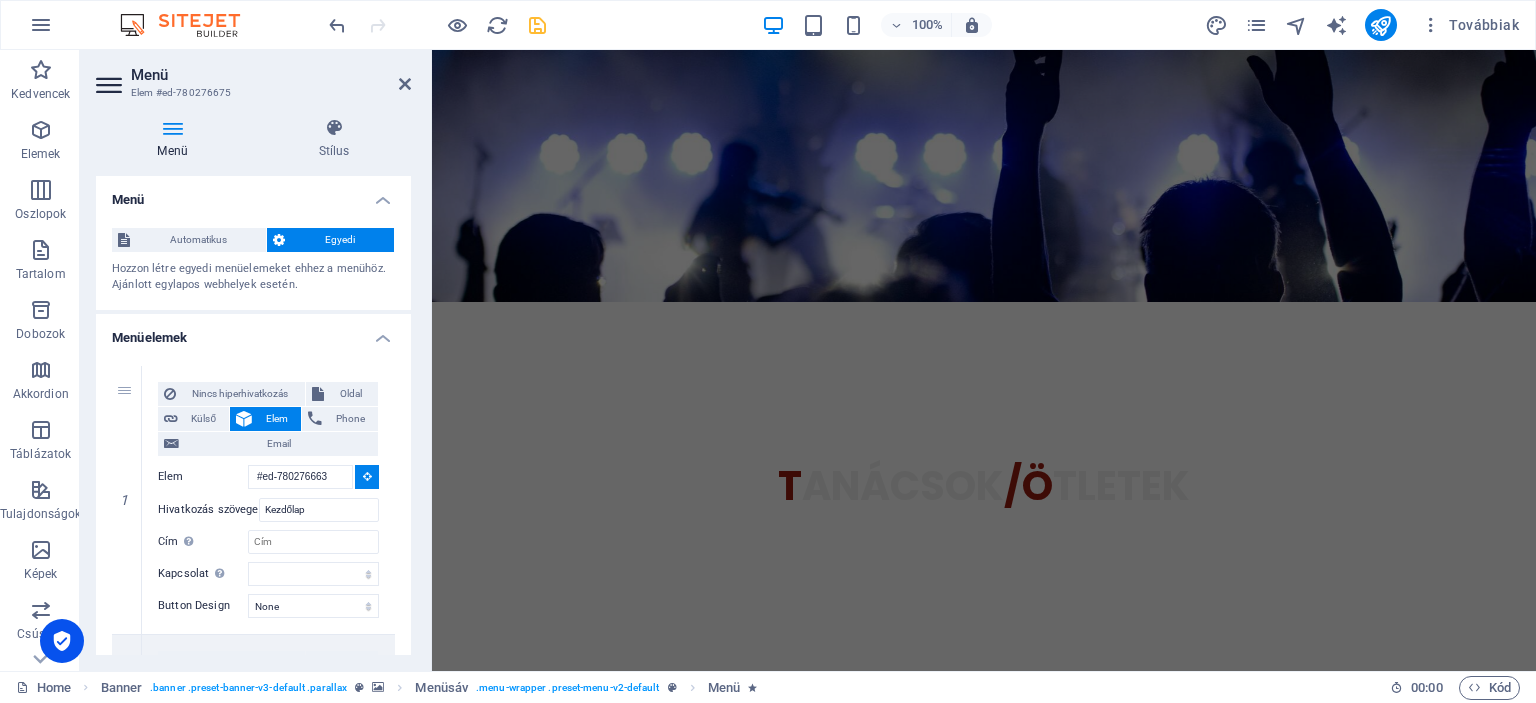 scroll, scrollTop: 7332, scrollLeft: 0, axis: vertical 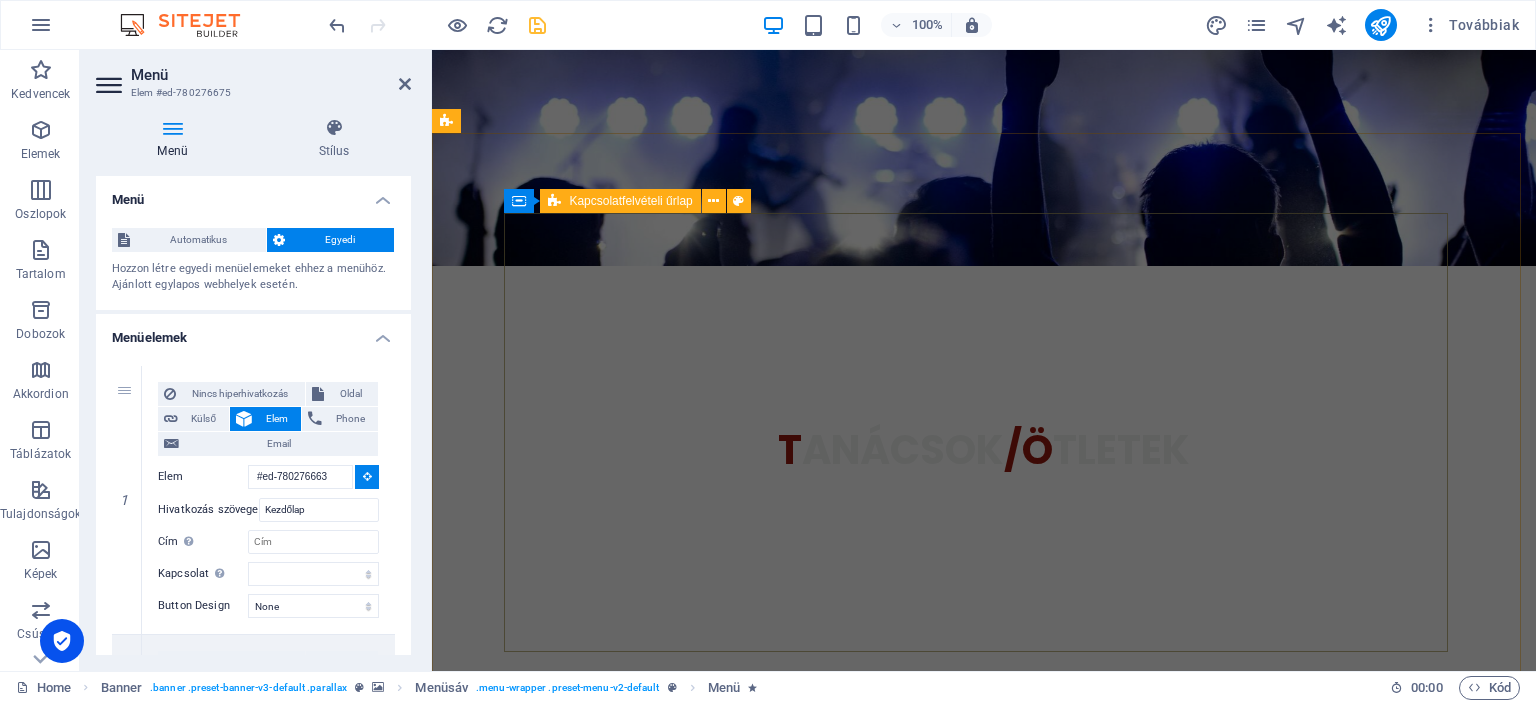 click on "Kapcsolatfelvételi űrlap" at bounding box center (630, 201) 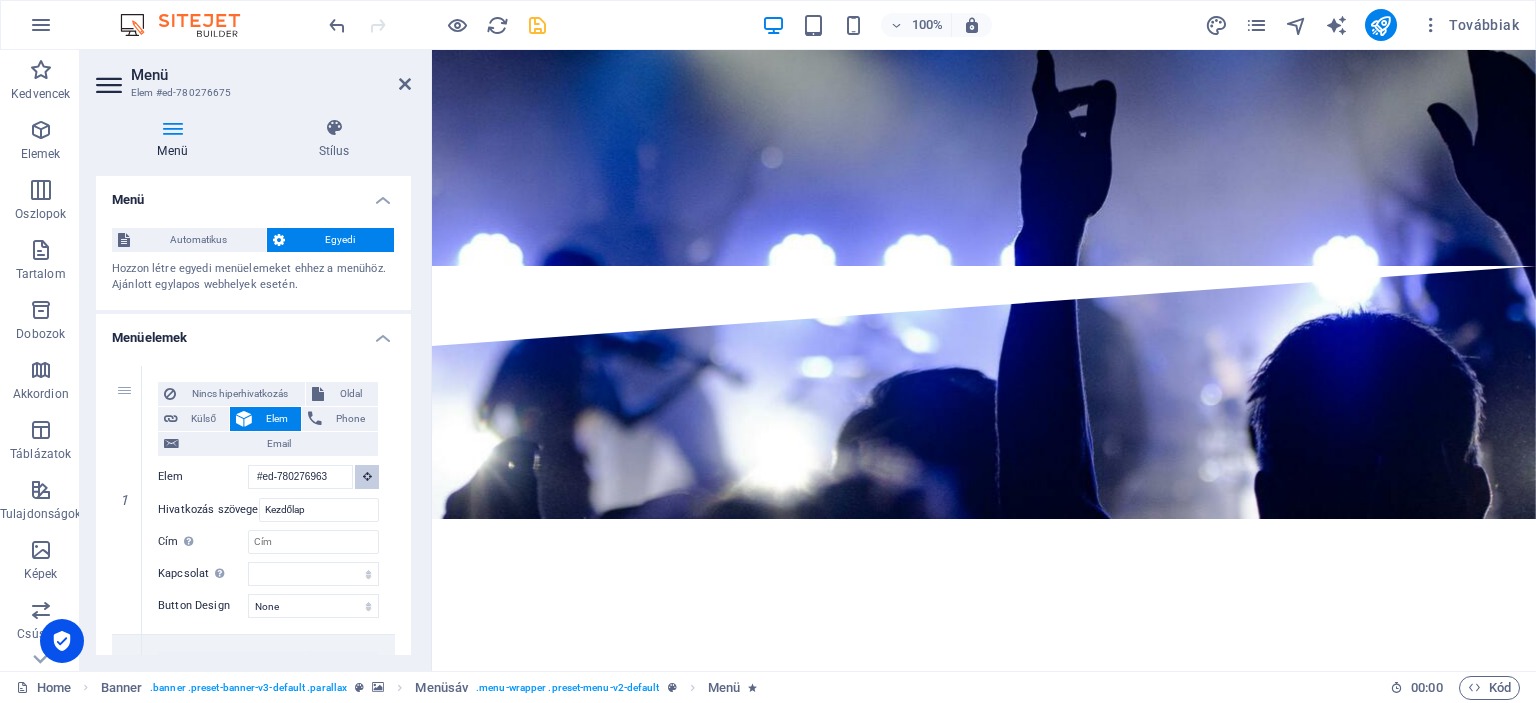 scroll, scrollTop: 0, scrollLeft: 0, axis: both 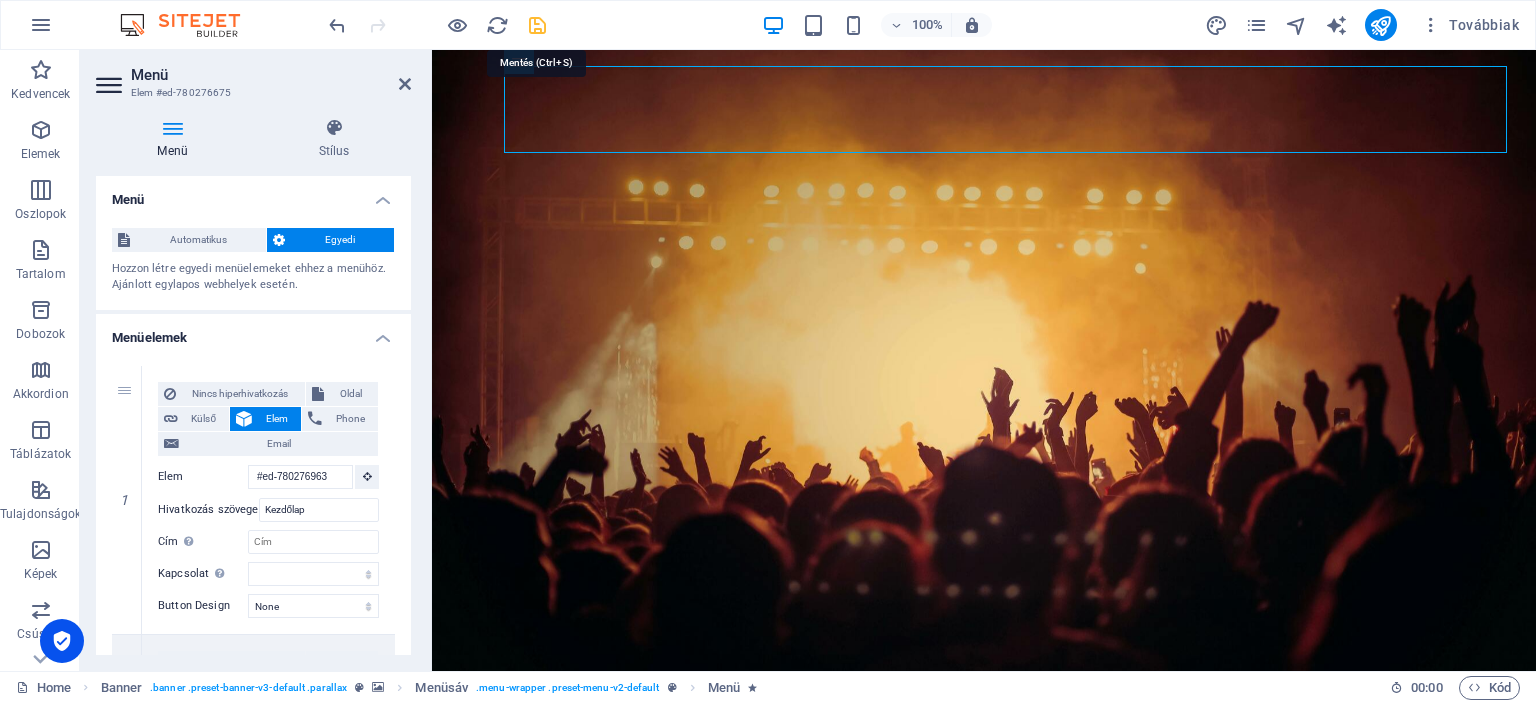 click at bounding box center [537, 25] 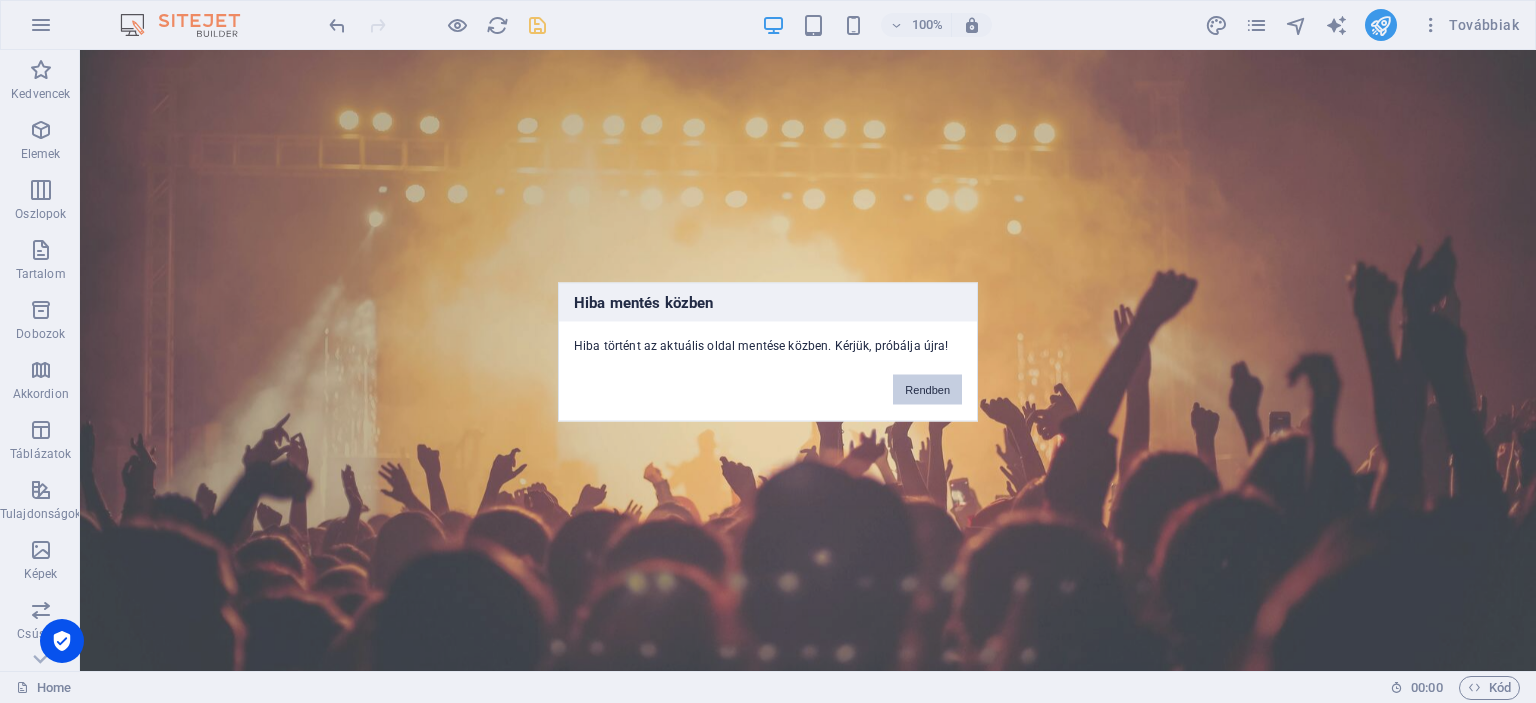 click on "Rendben" at bounding box center (927, 389) 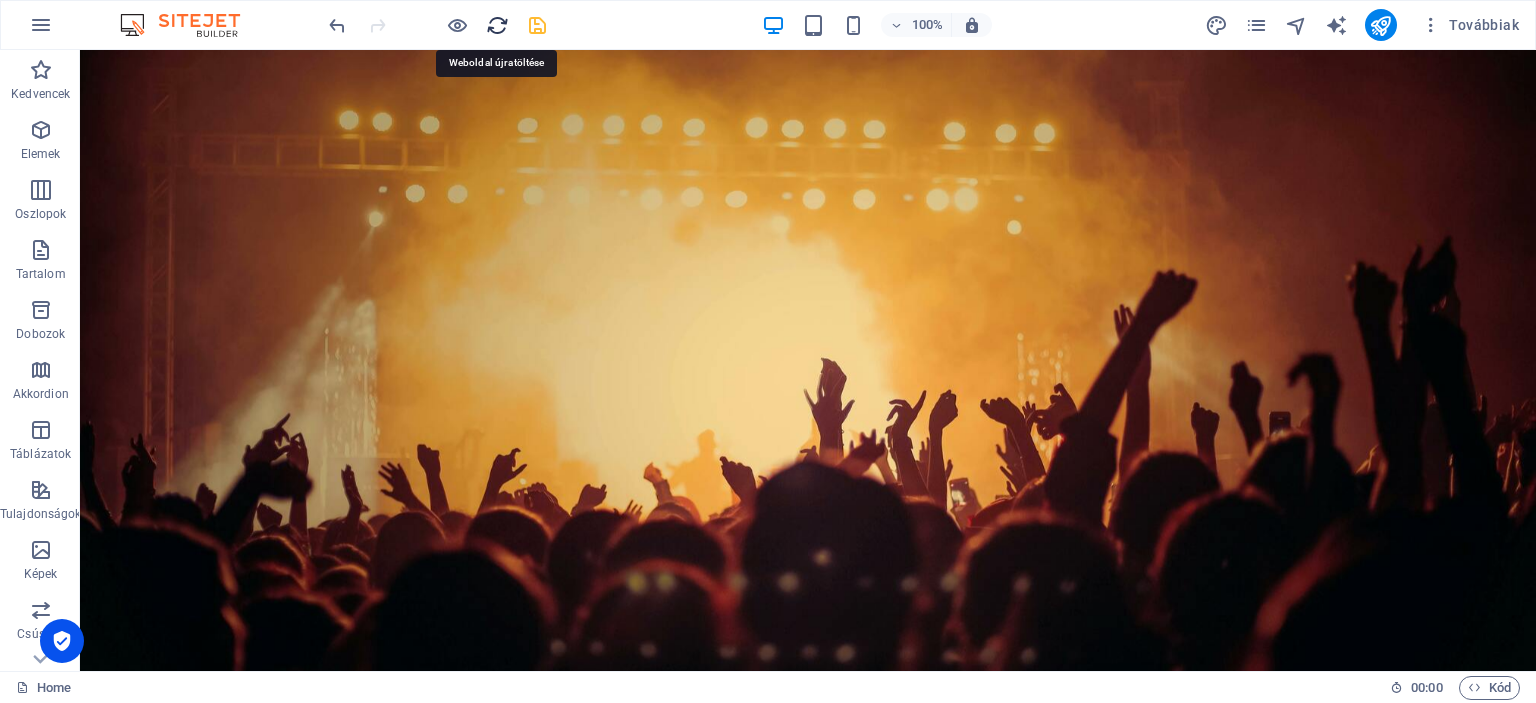 click at bounding box center (497, 25) 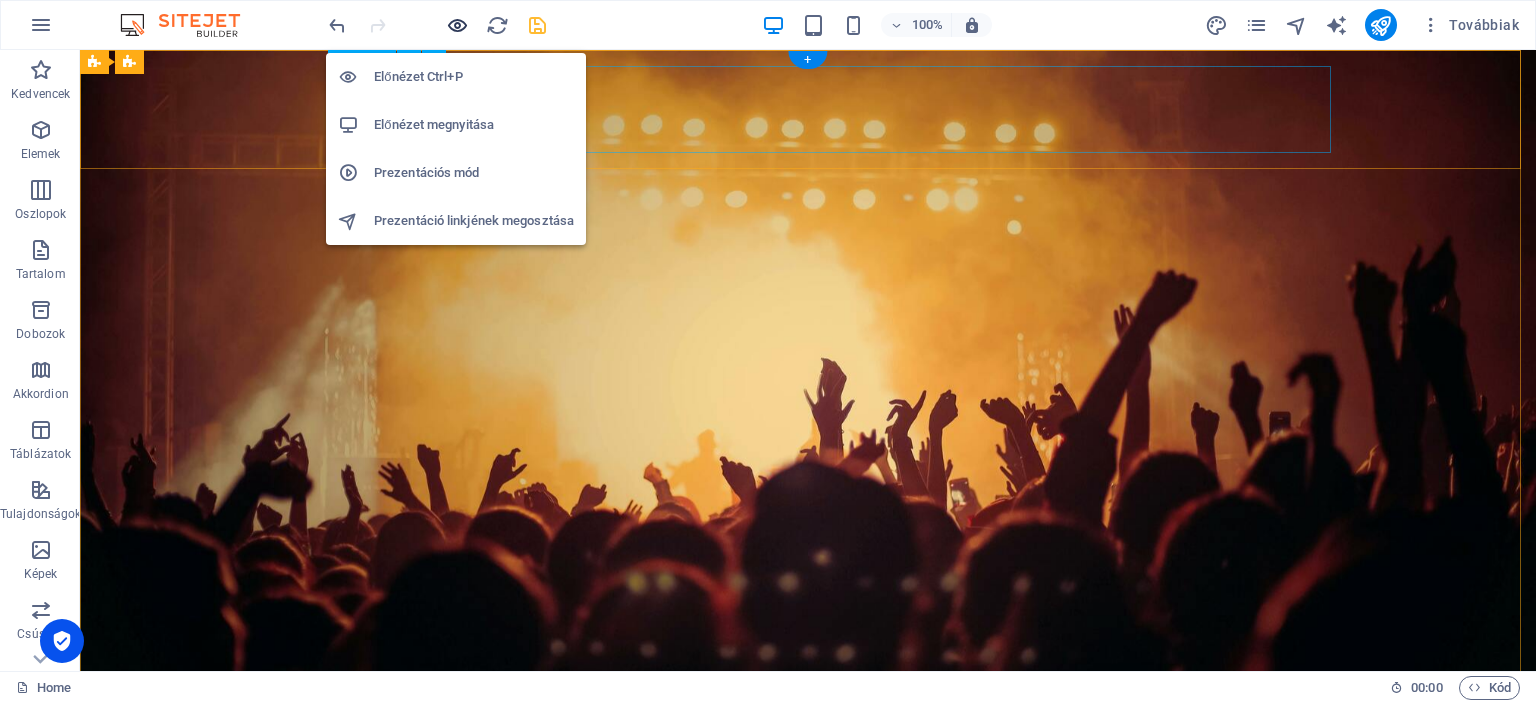 click at bounding box center [457, 25] 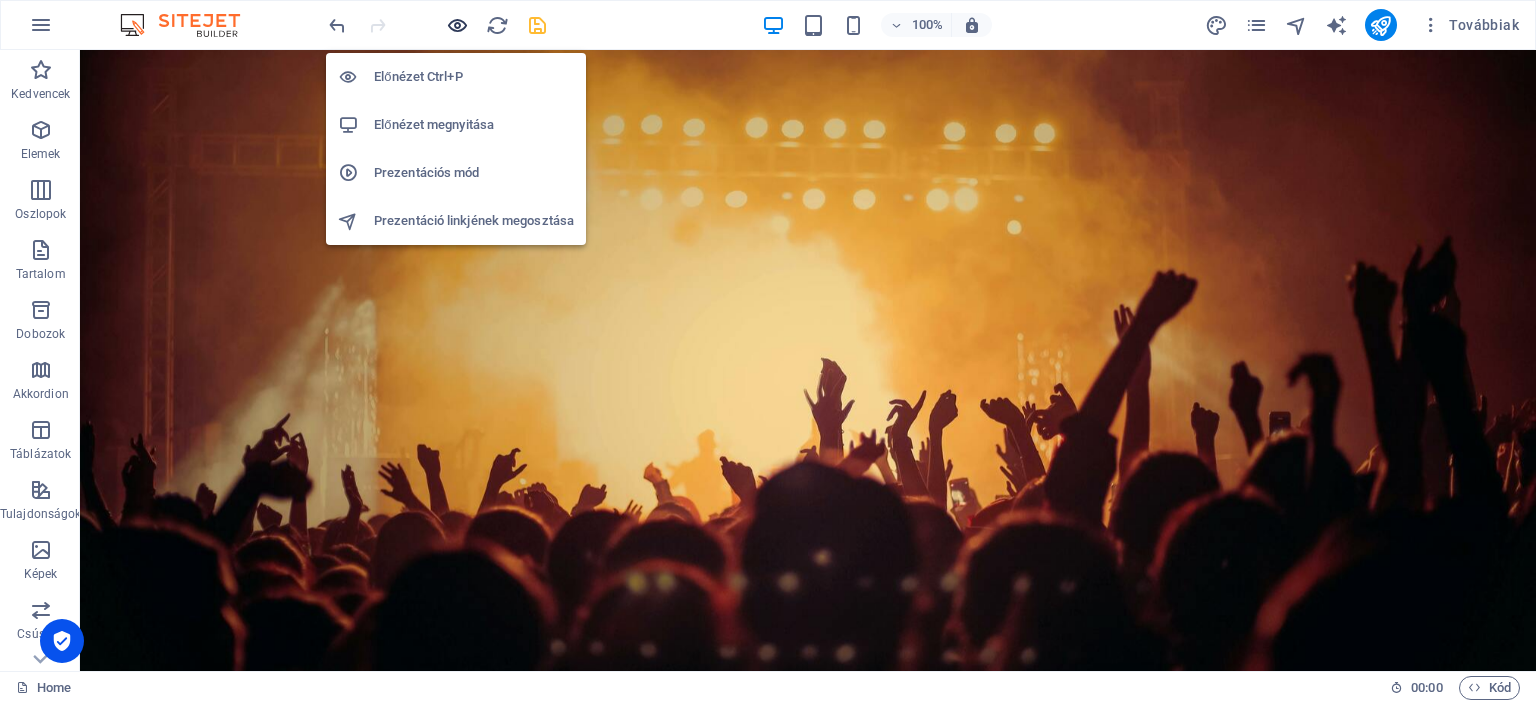 click at bounding box center [457, 25] 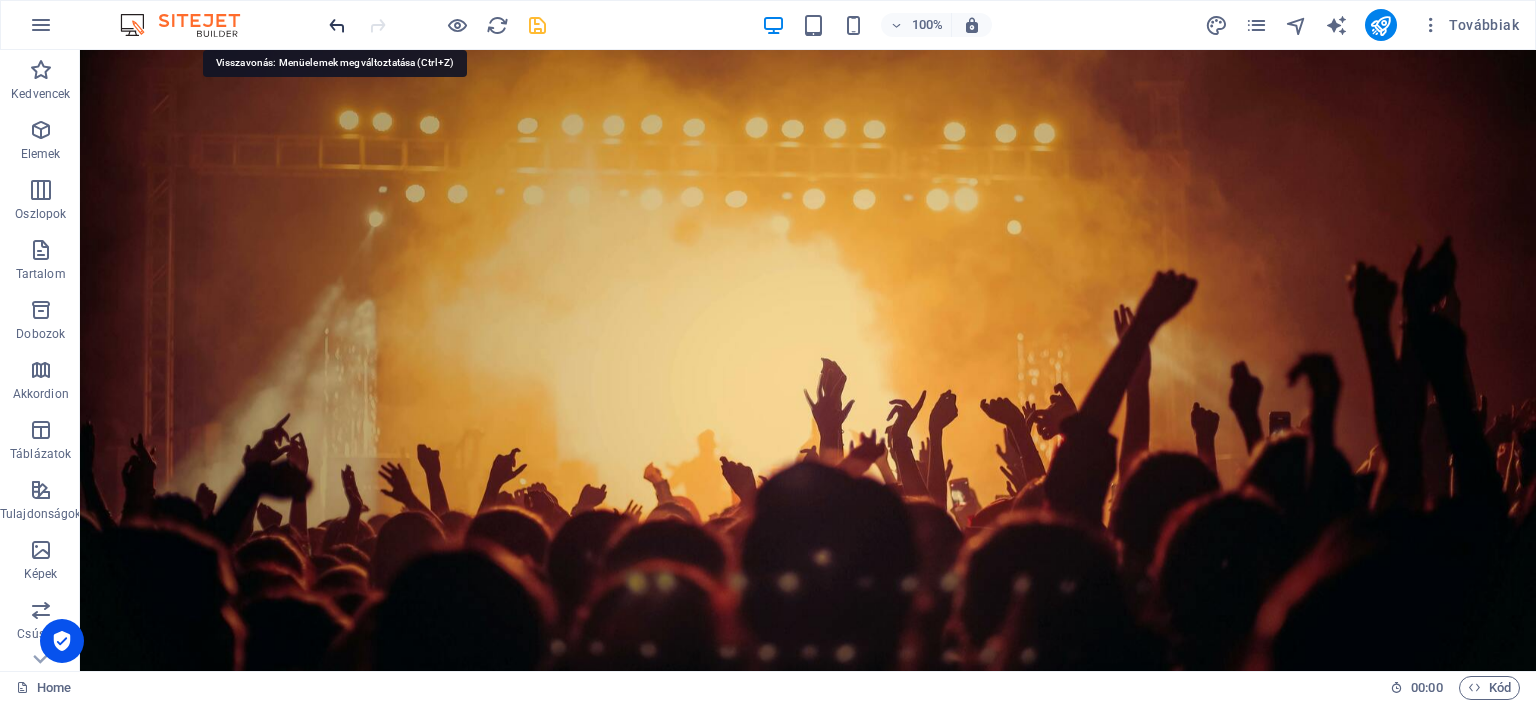 click at bounding box center [337, 25] 